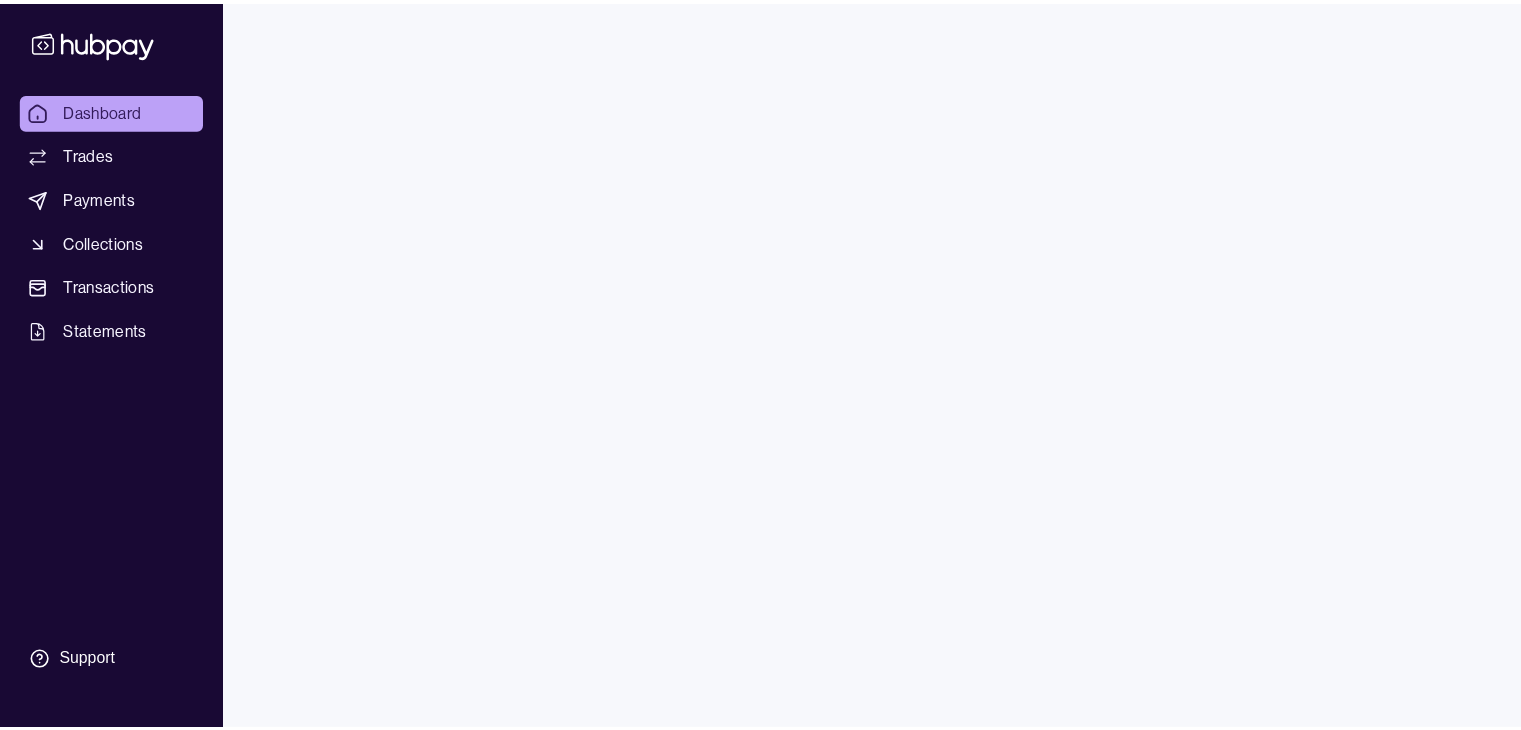 scroll, scrollTop: 0, scrollLeft: 0, axis: both 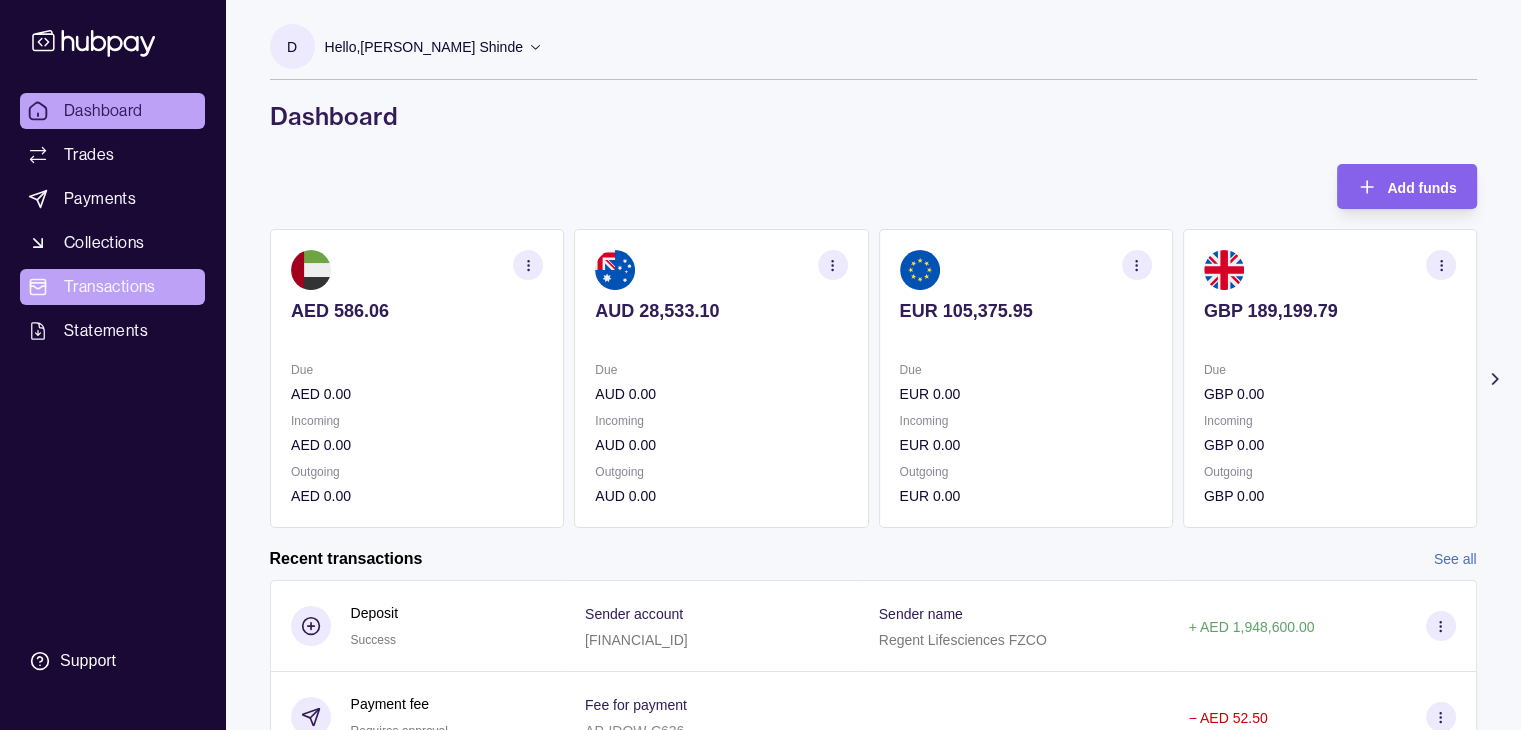 click on "Transactions" at bounding box center [110, 287] 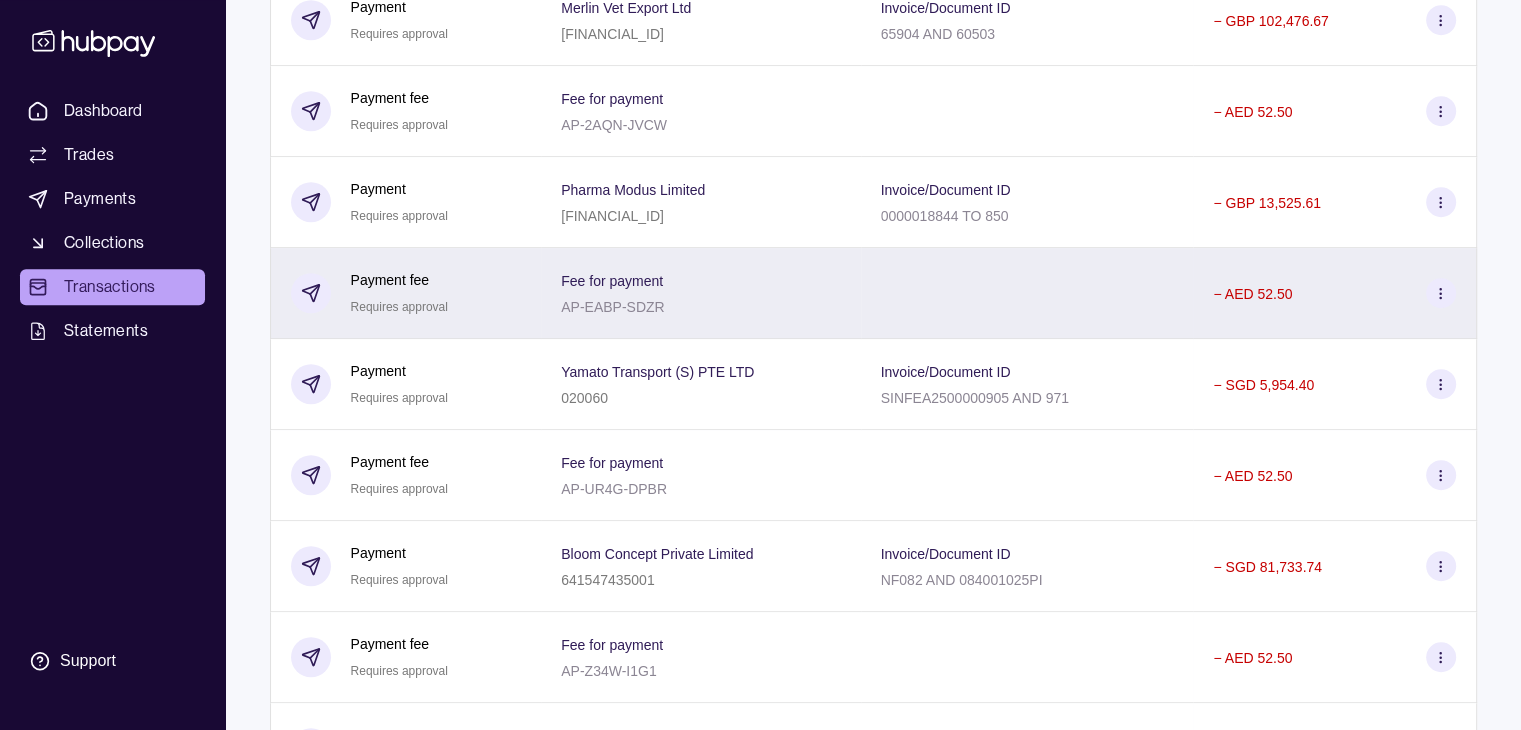 scroll, scrollTop: 1200, scrollLeft: 0, axis: vertical 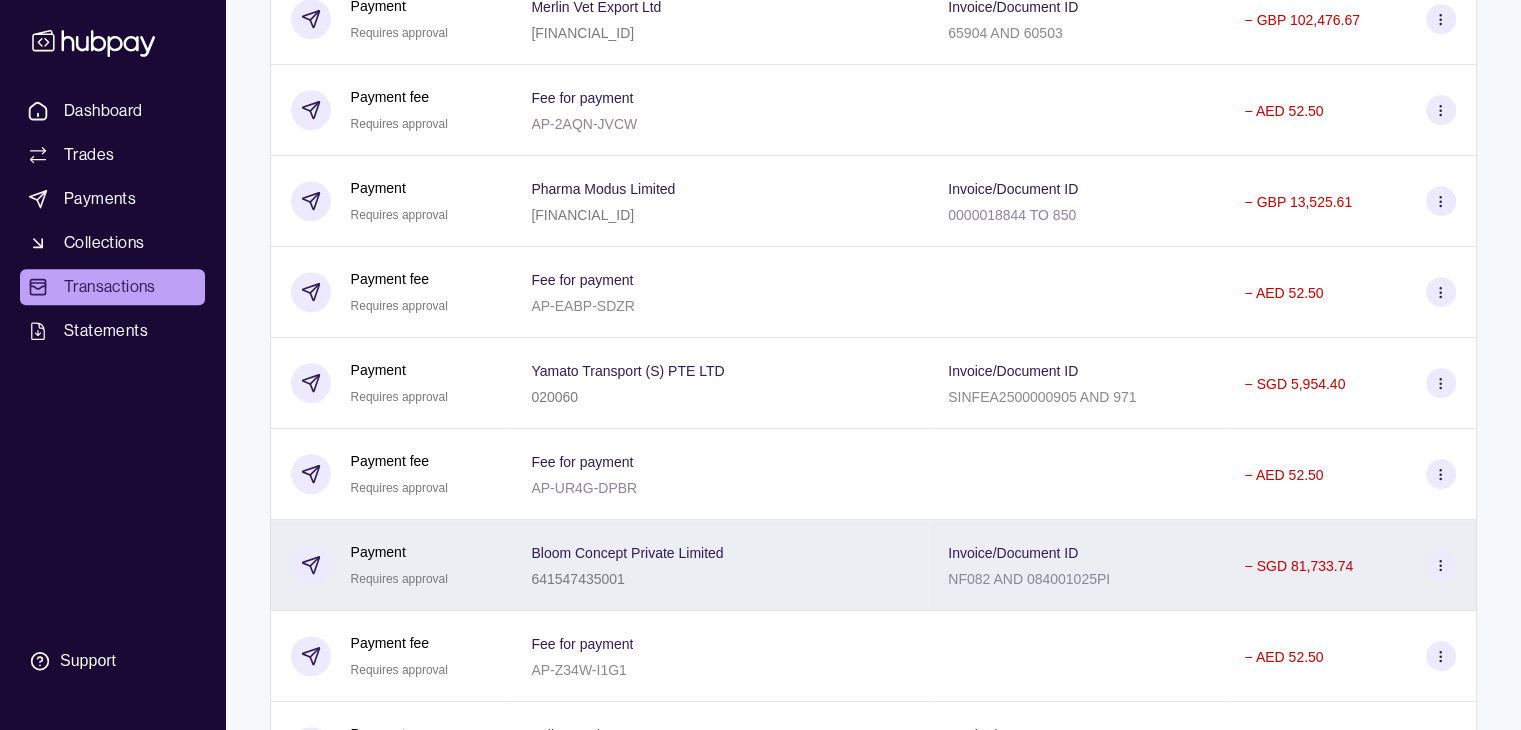 click on "−   SGD 81,733.74" at bounding box center (1298, 566) 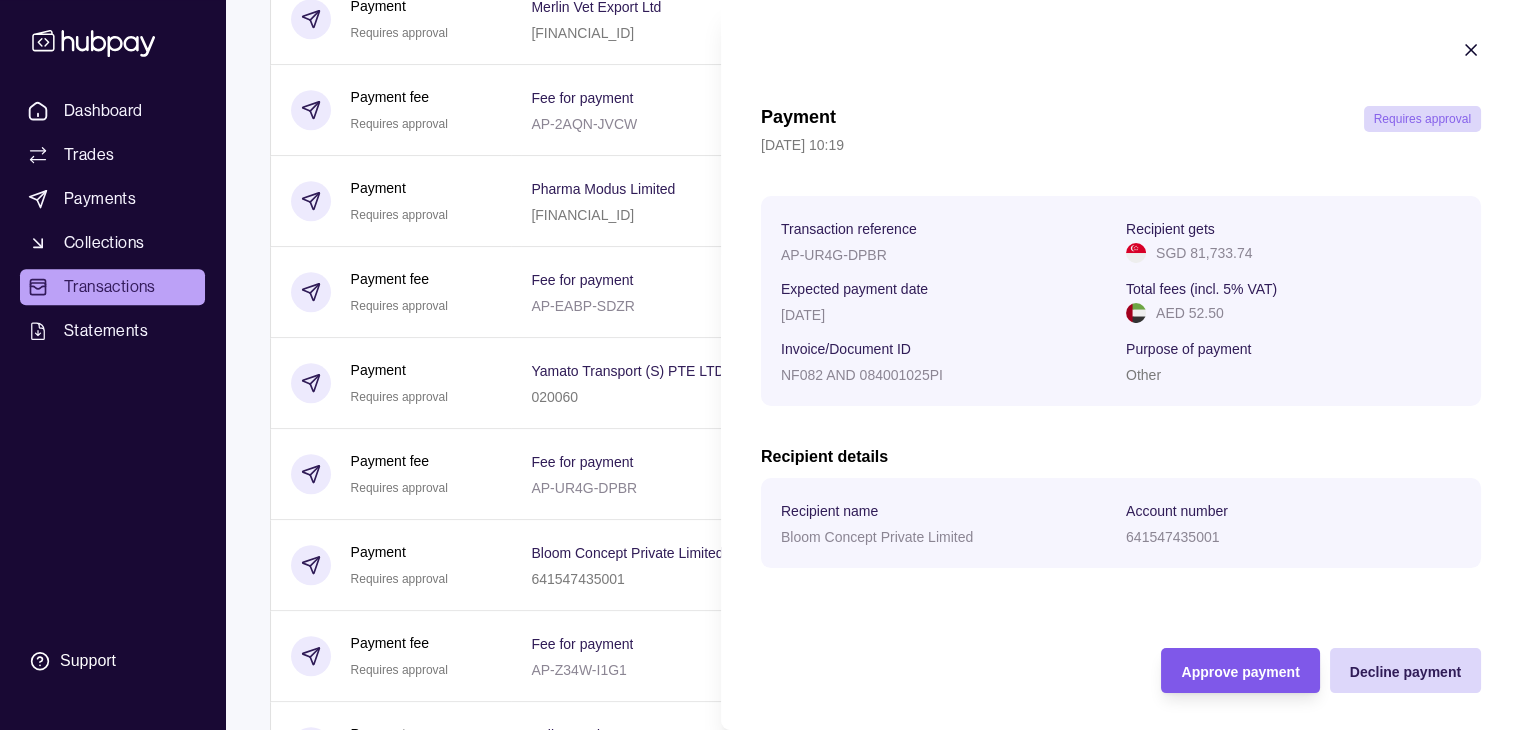 click on "Approve payment" at bounding box center (1240, 672) 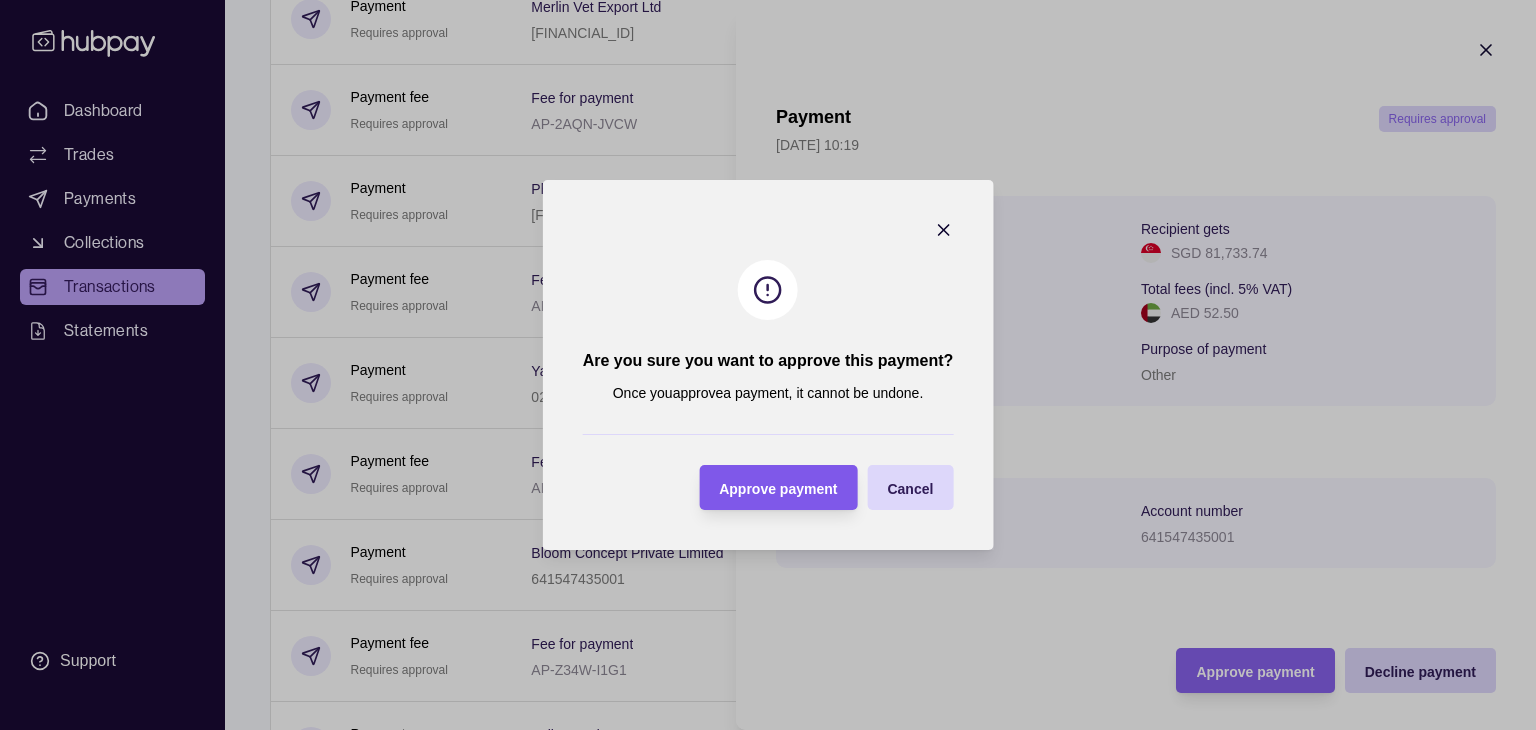 click on "Approve payment" at bounding box center [778, 489] 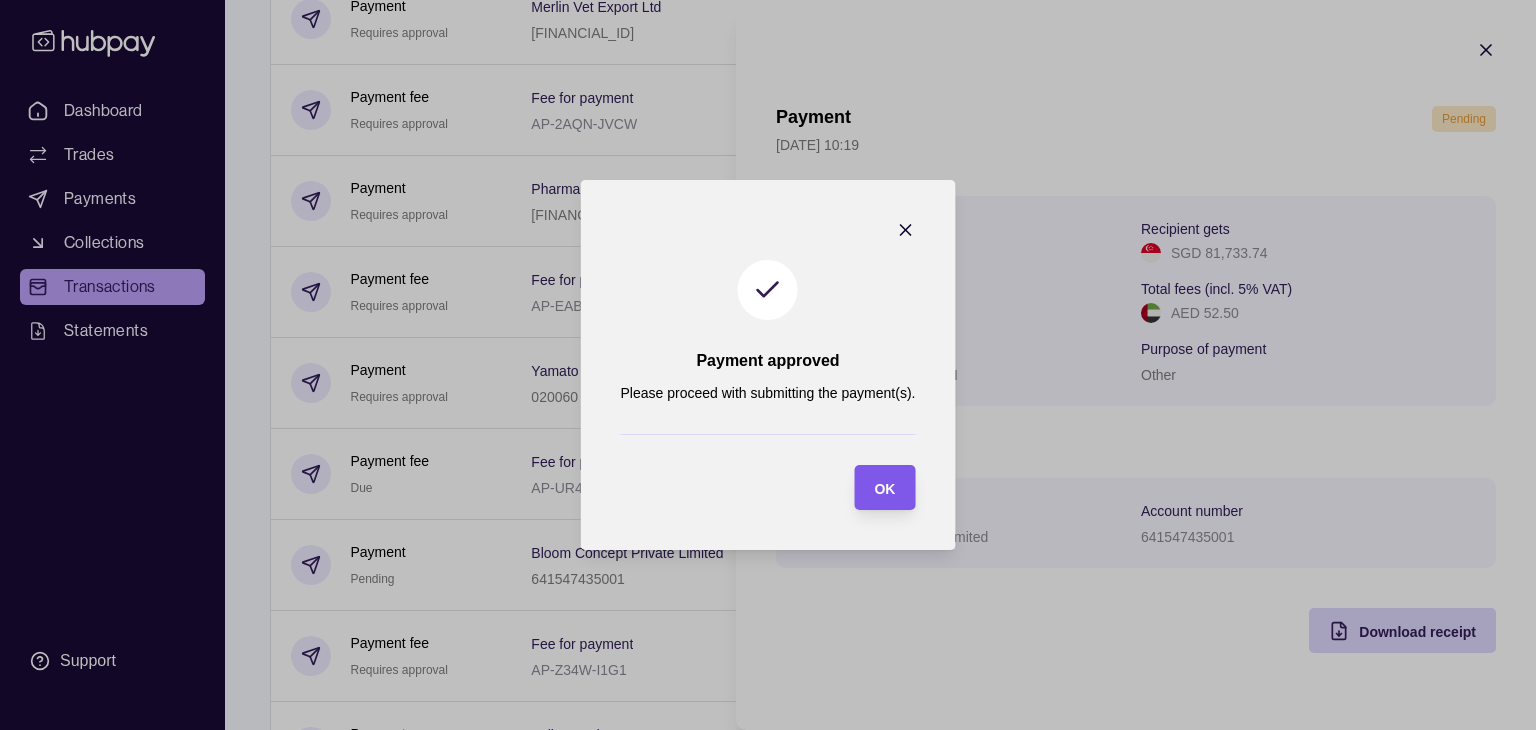 click on "OK" at bounding box center [884, 489] 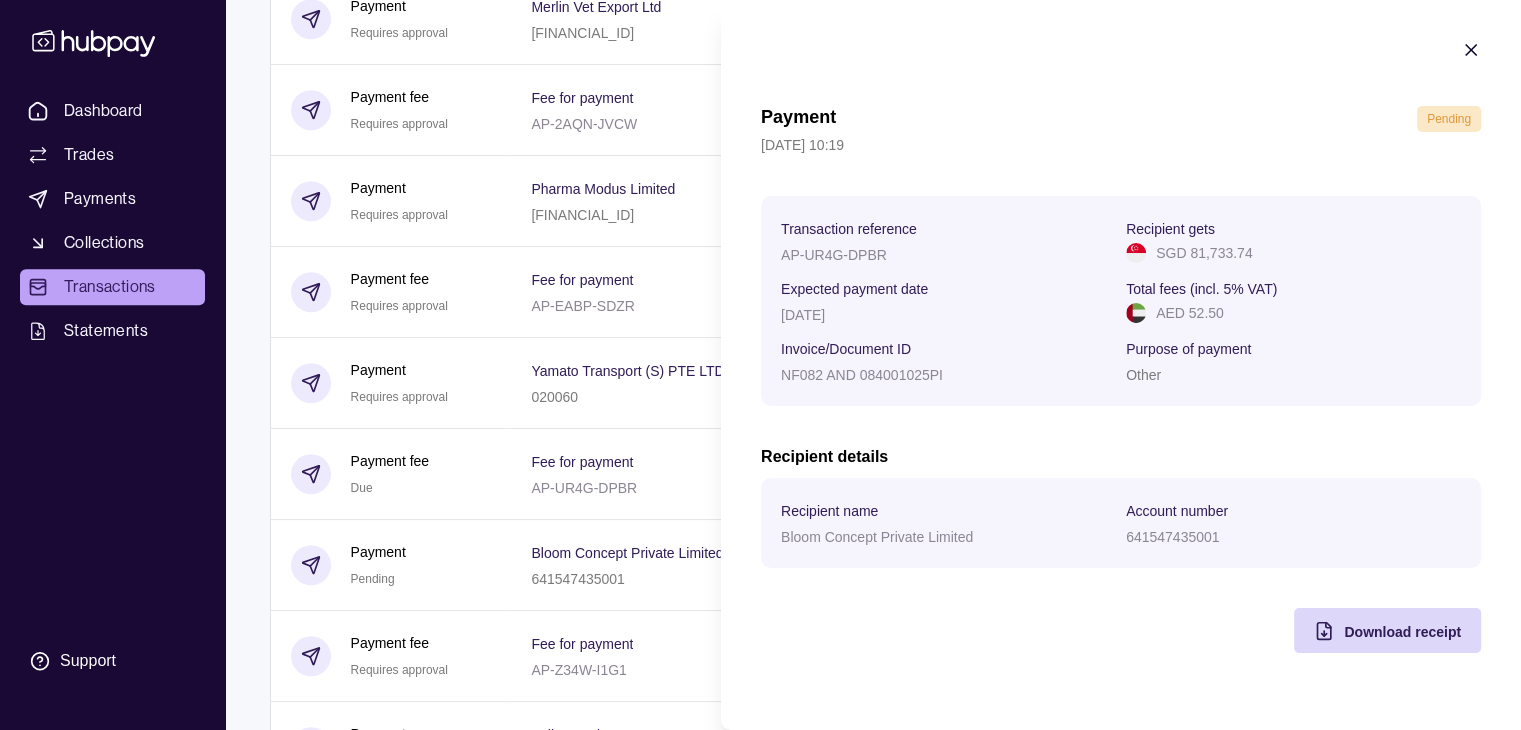click on "Dashboard Trades Payments Collections Transactions Statements Support D Hello,  [PERSON_NAME] Shinde Regent Lifesciences FZCO Account Terms and conditions Privacy policy Sign out Transactions More filters  ( 0  applied) Details Amount [DATE] Deposit Success Sender account [FINANCIAL_ID] Sender name Regent Lifesciences FZCO +   AED 1,948,600.00 Payment fee Requires approval Fee for payment AP-IDOW-C636 −   AED 52.50 Payment Requires approval Regency Pharma Limited [FINANCIAL_ID] Invoice/Document ID 002HAB AND RPL2025-26 −   EUR 105,375.95 Payment fee Requires approval Fee for payment AP-E54M-PSXI −   AED 52.50 Payment Requires approval Provet PTY LTD 836649176 Invoice/Document ID 13874351 AND 13916634 −   AUD 28,533.10 Payment fee Requires approval Fee for payment AP-7V1V-4XRY −   AED 52.50 Payment Requires approval BASCK Limited [FINANCIAL_ID] Invoice/Document ID 25561 −   GBP 3,500.00 Payment fee Requires approval Fee for payment AP-LHP9-LWEZ −   AED 52.50" at bounding box center (760, 1817) 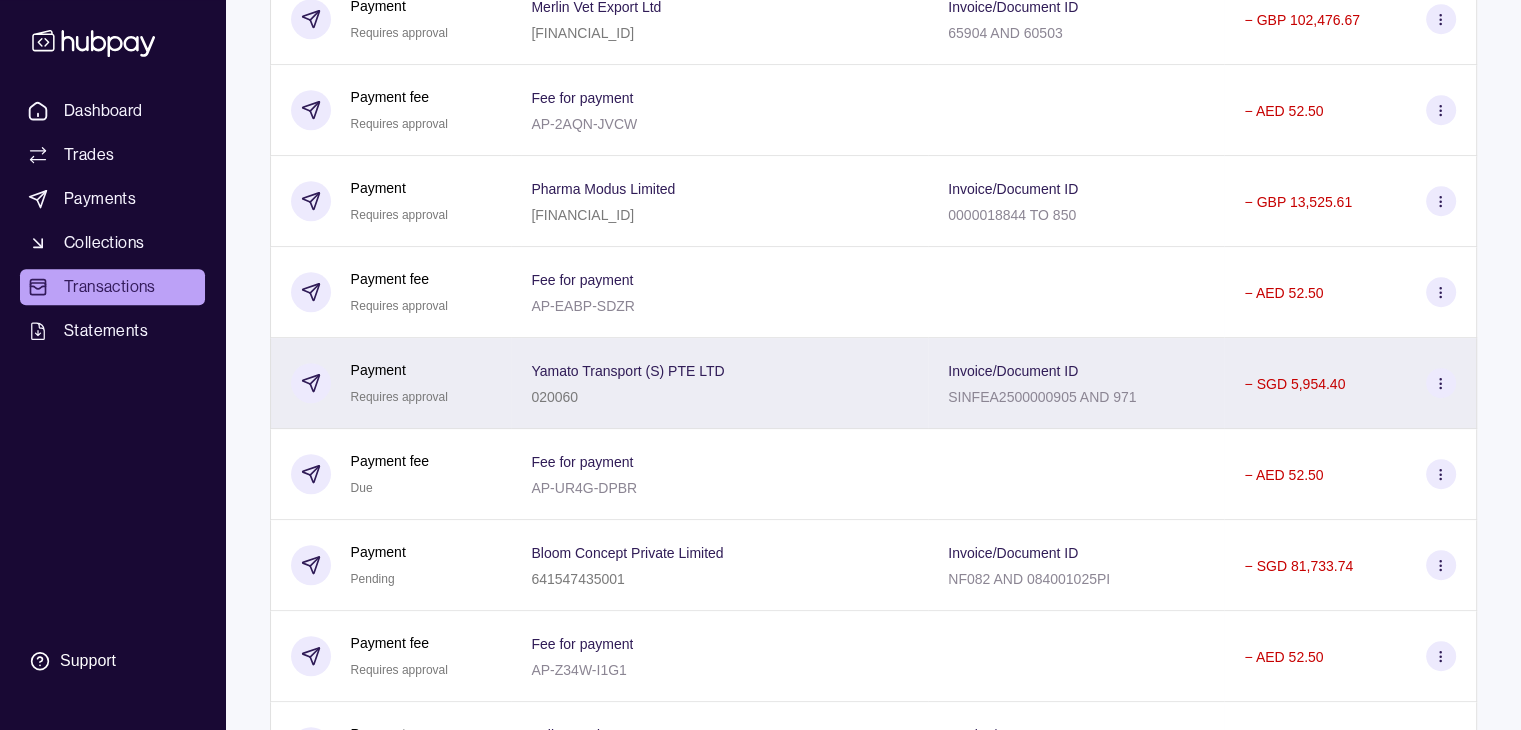 click on "−   SGD 5,954.40" at bounding box center [1294, 383] 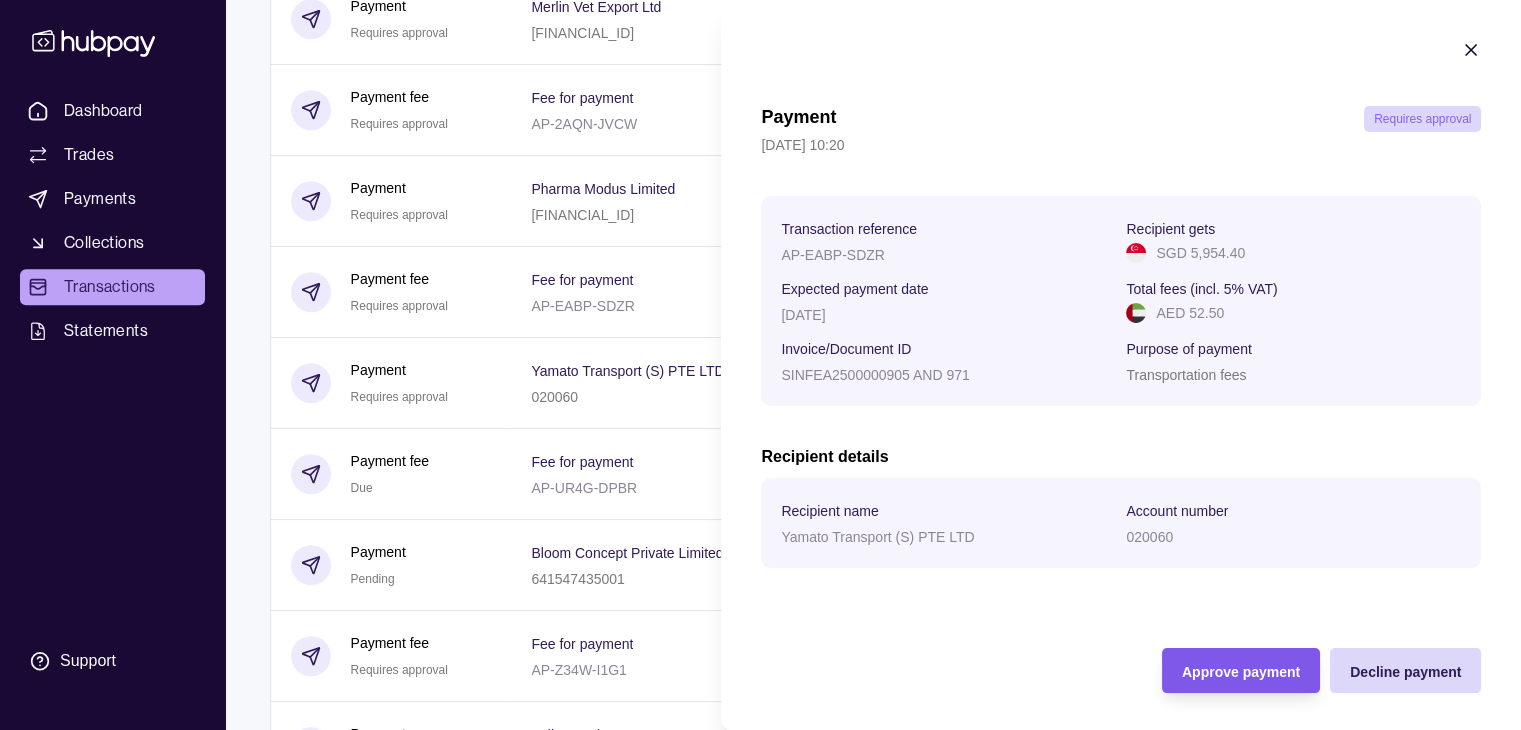 click on "Approve payment" at bounding box center [1240, 672] 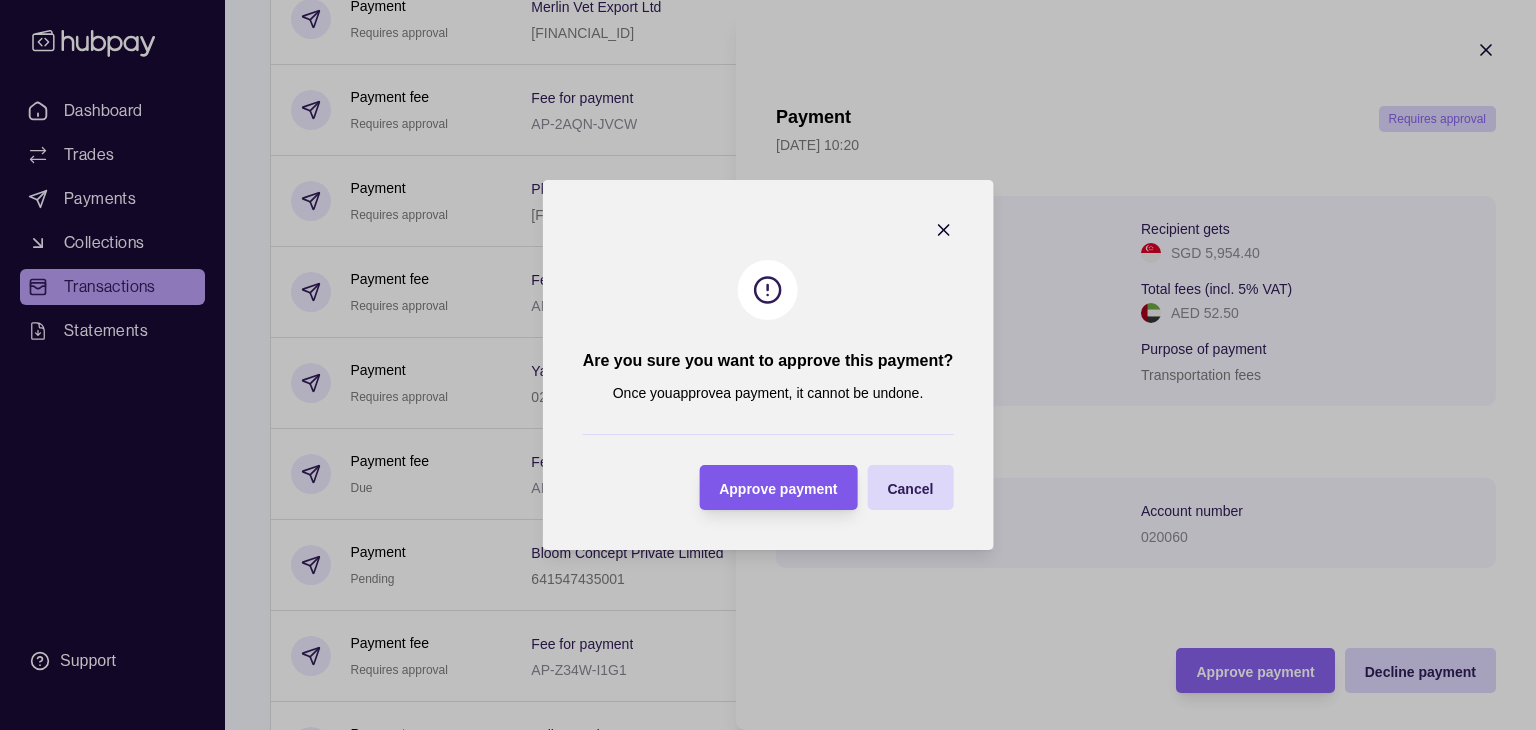 click on "Approve payment" at bounding box center [778, 489] 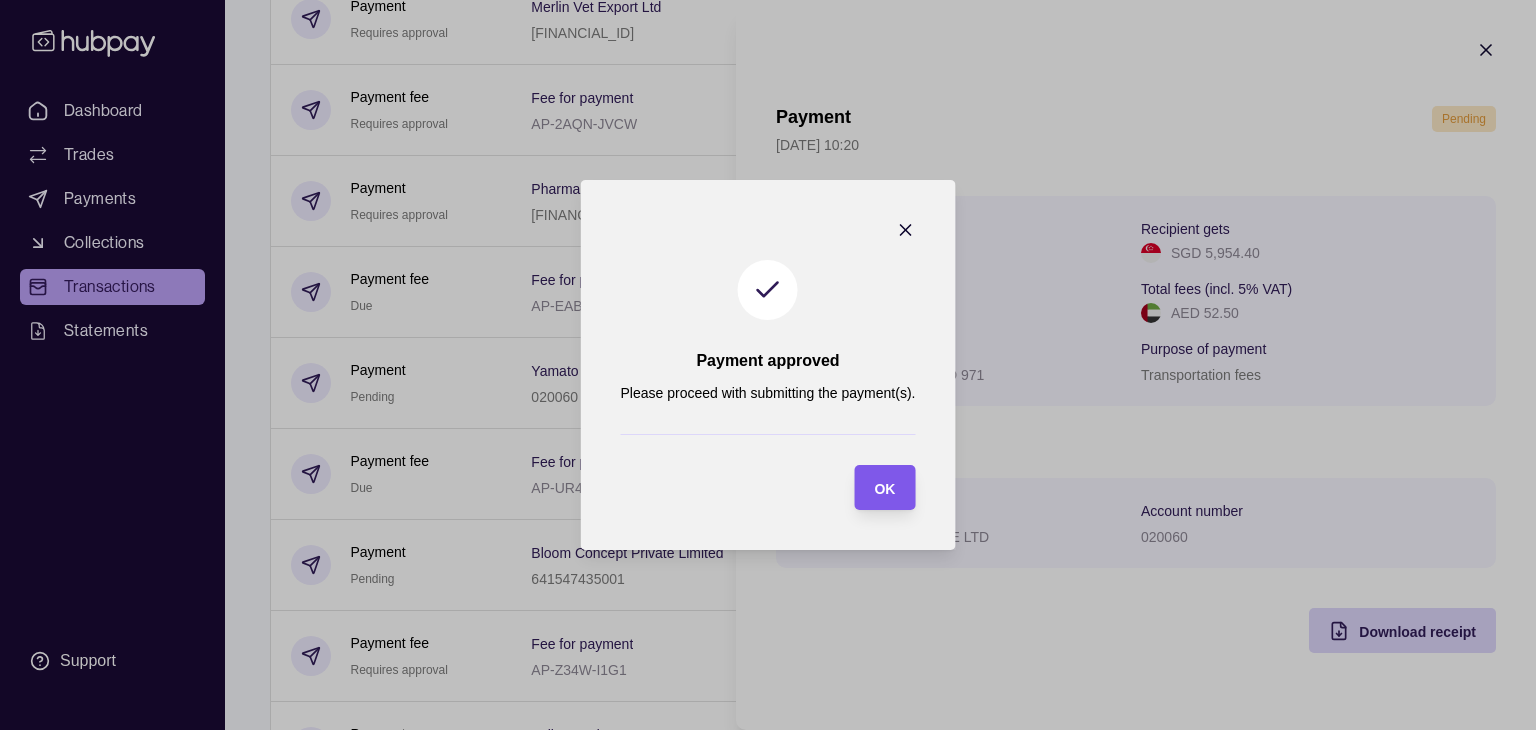 click on "OK" at bounding box center (884, 489) 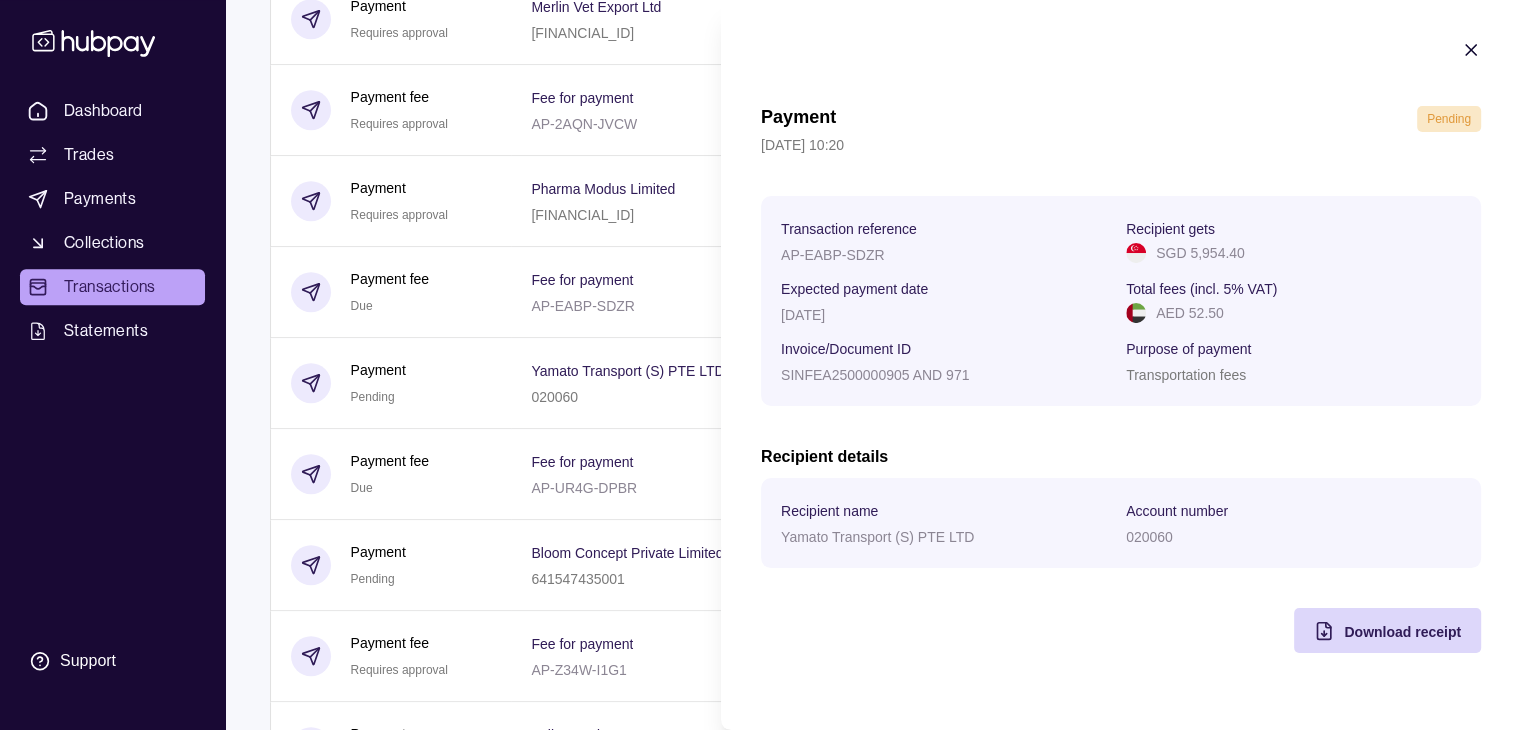 click on "Dashboard Trades Payments Collections Transactions Statements Support D Hello,  [PERSON_NAME] Shinde Regent Lifesciences FZCO Account Terms and conditions Privacy policy Sign out Transactions More filters  ( 0  applied) Details Amount [DATE] Deposit Success Sender account [FINANCIAL_ID] Sender name Regent Lifesciences FZCO +   AED 1,948,600.00 Payment fee Requires approval Fee for payment AP-IDOW-C636 −   AED 52.50 Payment Requires approval Regency Pharma Limited [FINANCIAL_ID] Invoice/Document ID 002HAB AND RPL2025-26 −   EUR 105,375.95 Payment fee Requires approval Fee for payment AP-E54M-PSXI −   AED 52.50 Payment Requires approval Provet PTY LTD 836649176 Invoice/Document ID 13874351 AND 13916634 −   AUD 28,533.10 Payment fee Requires approval Fee for payment AP-7V1V-4XRY −   AED 52.50 Payment Requires approval BASCK Limited [FINANCIAL_ID] Invoice/Document ID 25561 −   GBP 3,500.00 Payment fee Requires approval Fee for payment AP-LHP9-LWEZ −   AED 52.50" at bounding box center [760, 1817] 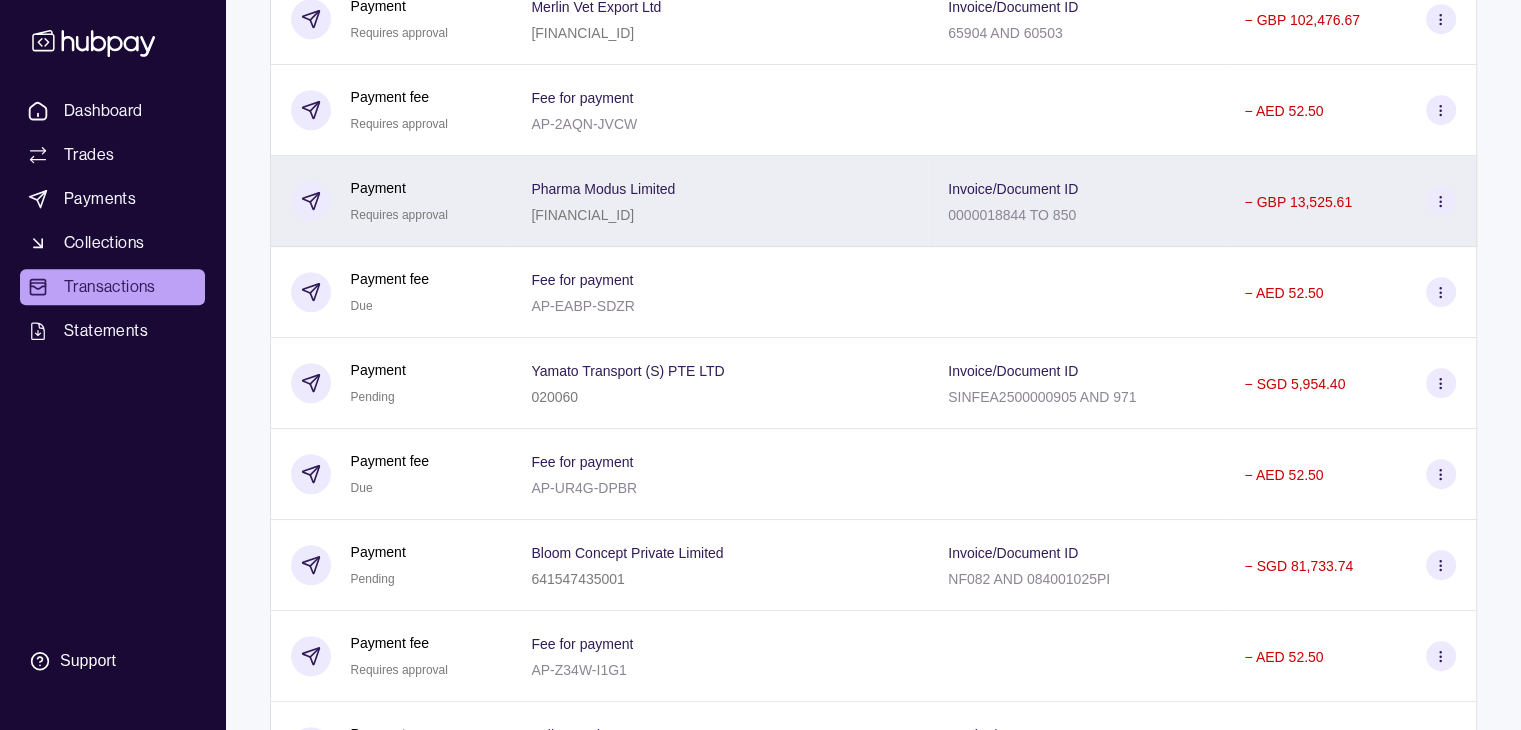 click on "−   GBP 13,525.61" at bounding box center (1298, 202) 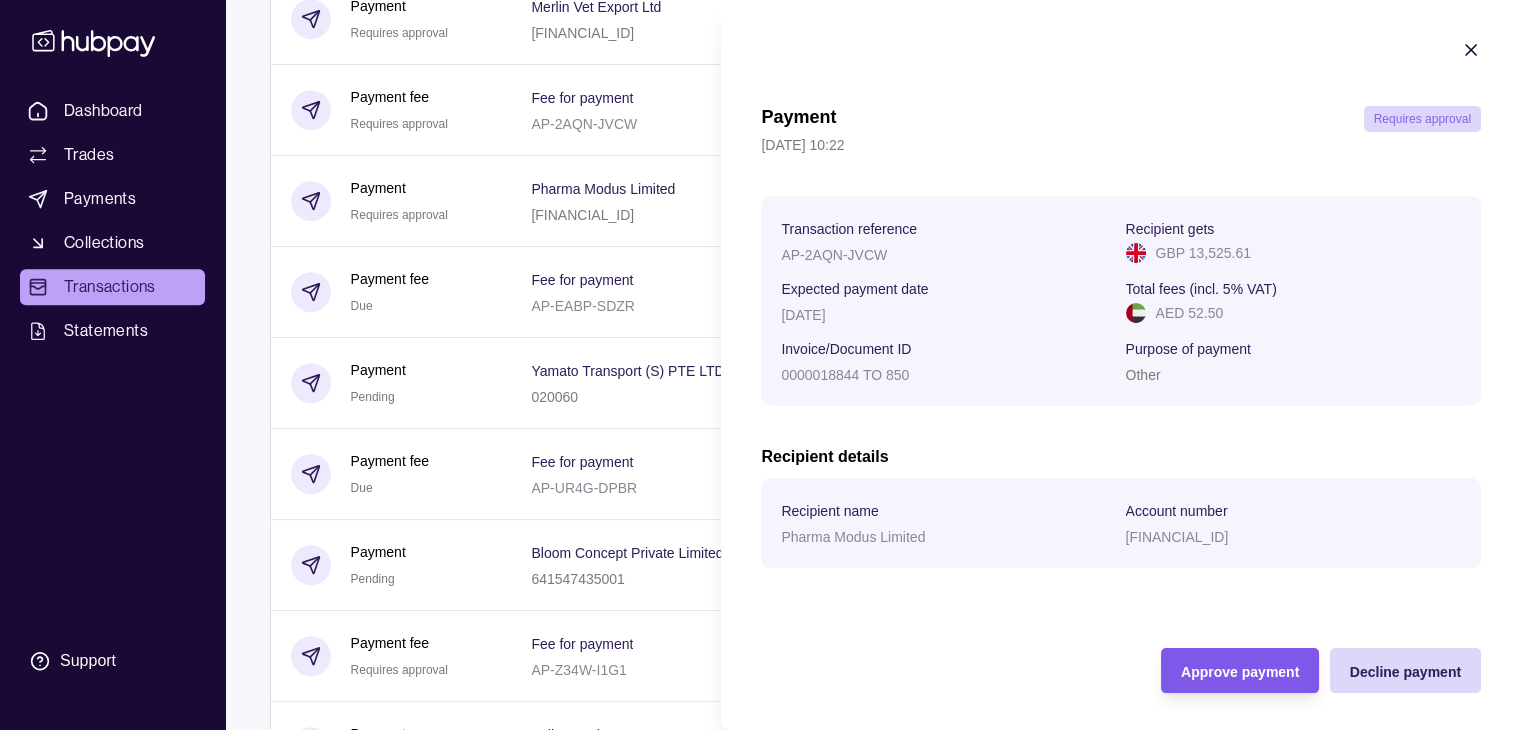click on "Approve payment" at bounding box center (1240, 672) 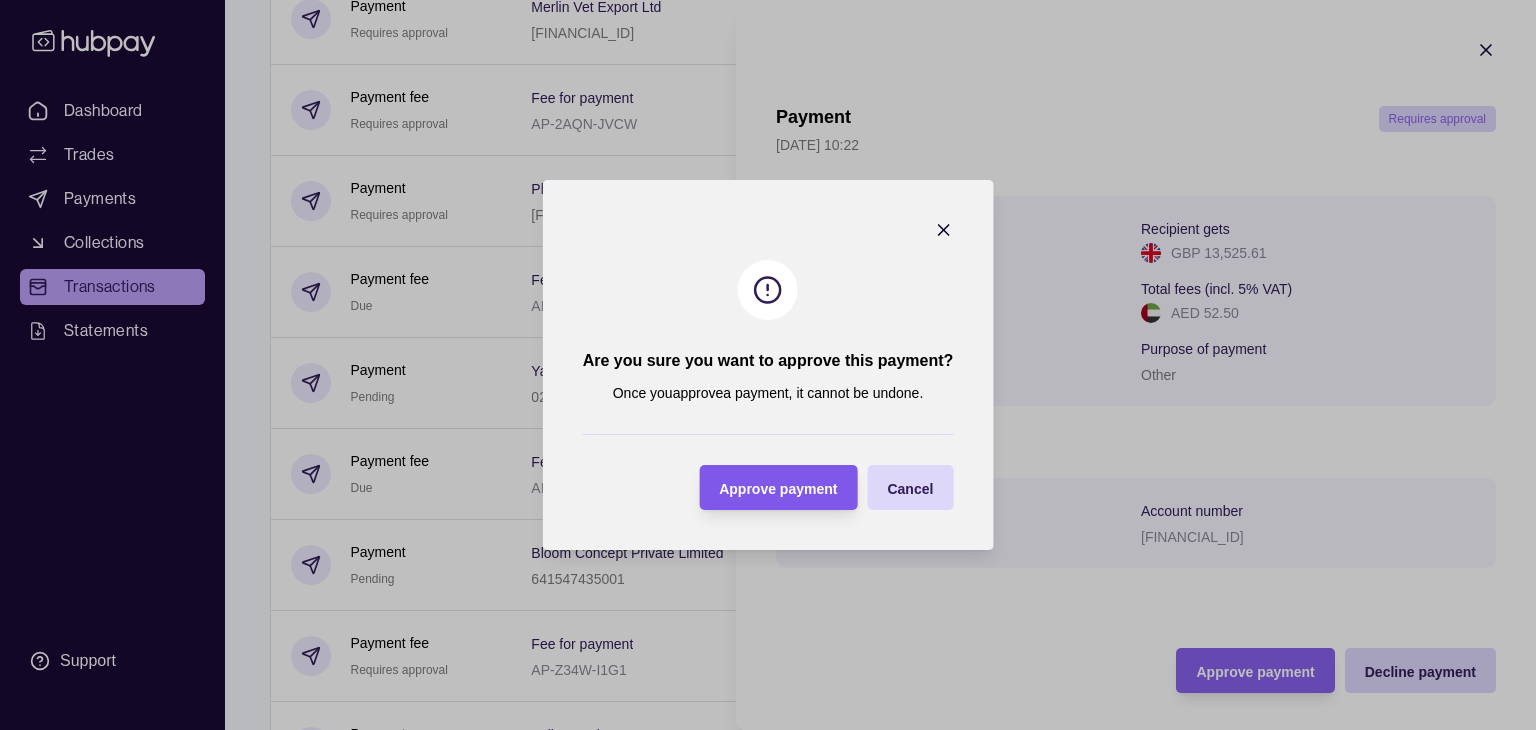 click on "Approve payment" at bounding box center (778, 489) 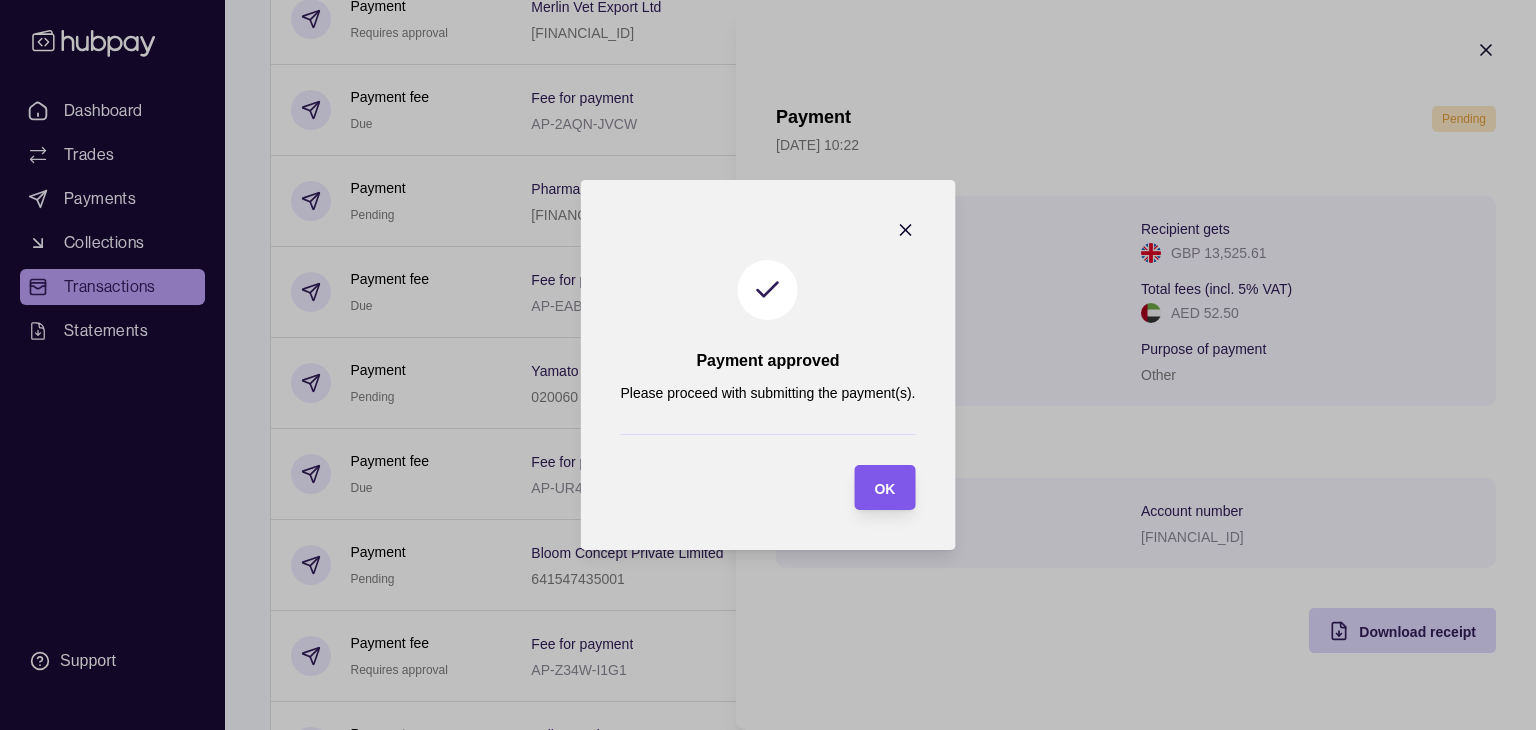 click on "OK" at bounding box center (884, 489) 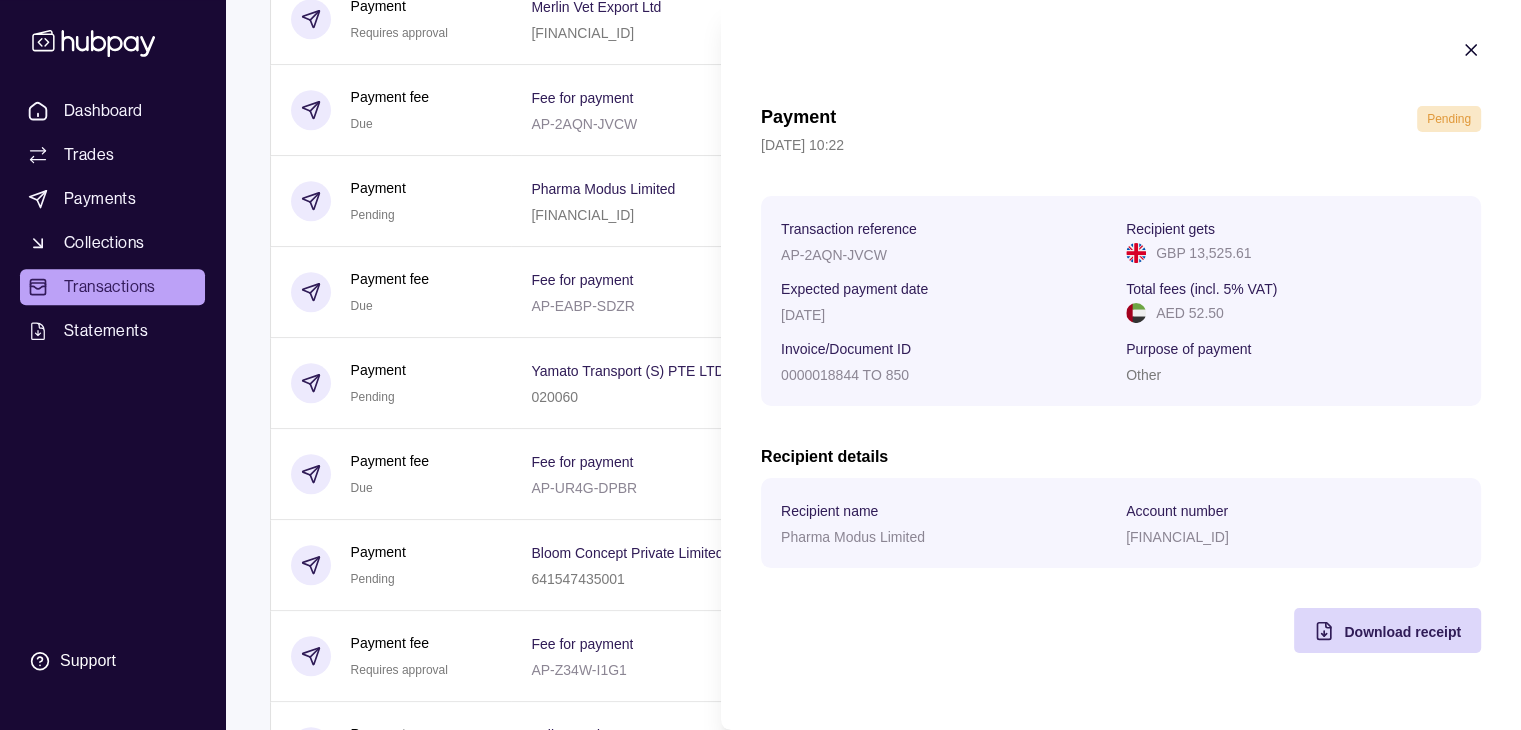 click on "Dashboard Trades Payments Collections Transactions Statements Support D Hello,  [PERSON_NAME] Shinde Regent Lifesciences FZCO Account Terms and conditions Privacy policy Sign out Transactions More filters  ( 0  applied) Details Amount [DATE] Deposit Success Sender account [FINANCIAL_ID] Sender name Regent Lifesciences FZCO +   AED 1,948,600.00 Payment fee Requires approval Fee for payment AP-IDOW-C636 −   AED 52.50 Payment Requires approval Regency Pharma Limited [FINANCIAL_ID] Invoice/Document ID 002HAB AND RPL2025-26 −   EUR 105,375.95 Payment fee Requires approval Fee for payment AP-E54M-PSXI −   AED 52.50 Payment Requires approval Provet PTY LTD 836649176 Invoice/Document ID 13874351 AND 13916634 −   AUD 28,533.10 Payment fee Requires approval Fee for payment AP-7V1V-4XRY −   AED 52.50 Payment Requires approval BASCK Limited [FINANCIAL_ID] Invoice/Document ID 25561 −   GBP 3,500.00 Payment fee Requires approval Fee for payment AP-LHP9-LWEZ −   AED 52.50" at bounding box center (760, 1817) 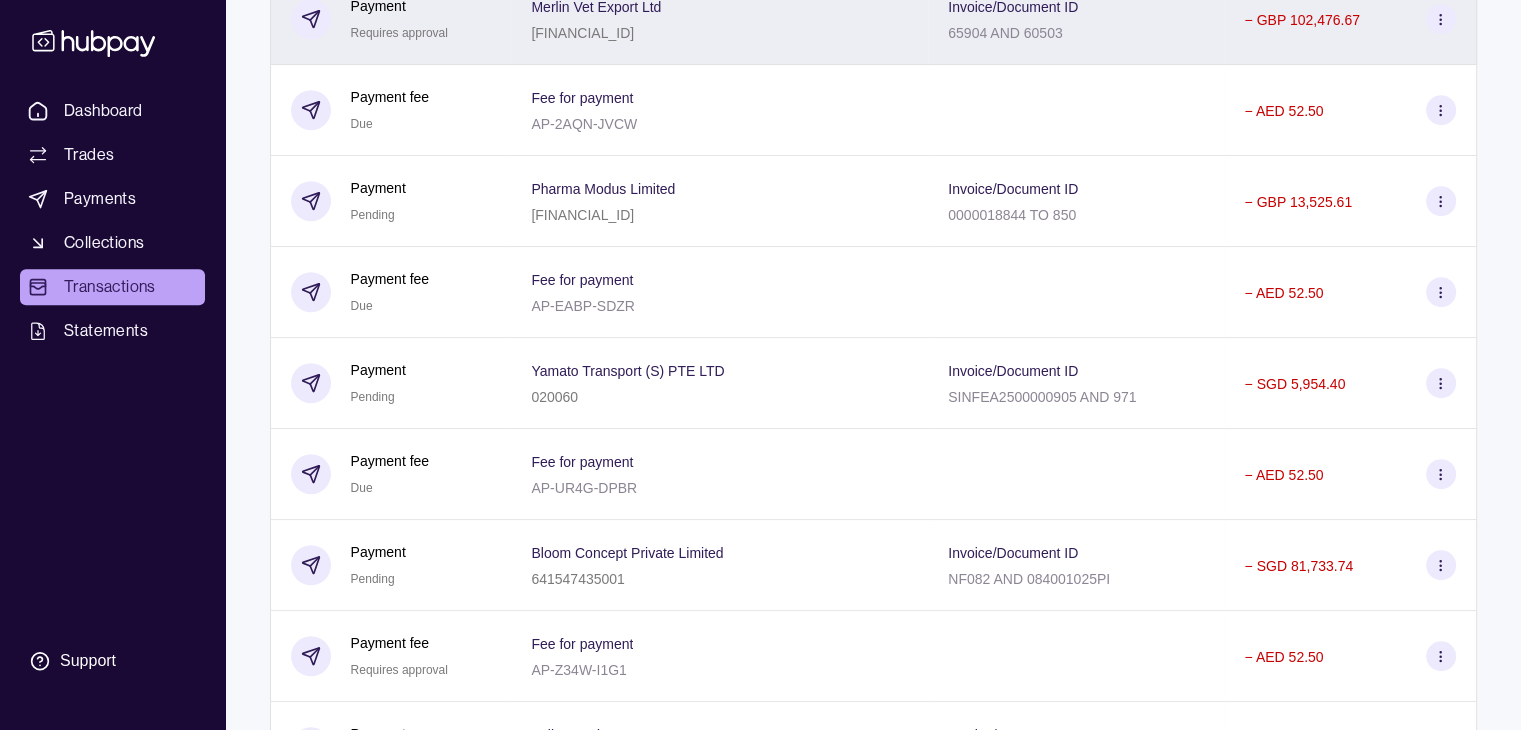 click on "−   GBP 102,476.67" at bounding box center (1301, 20) 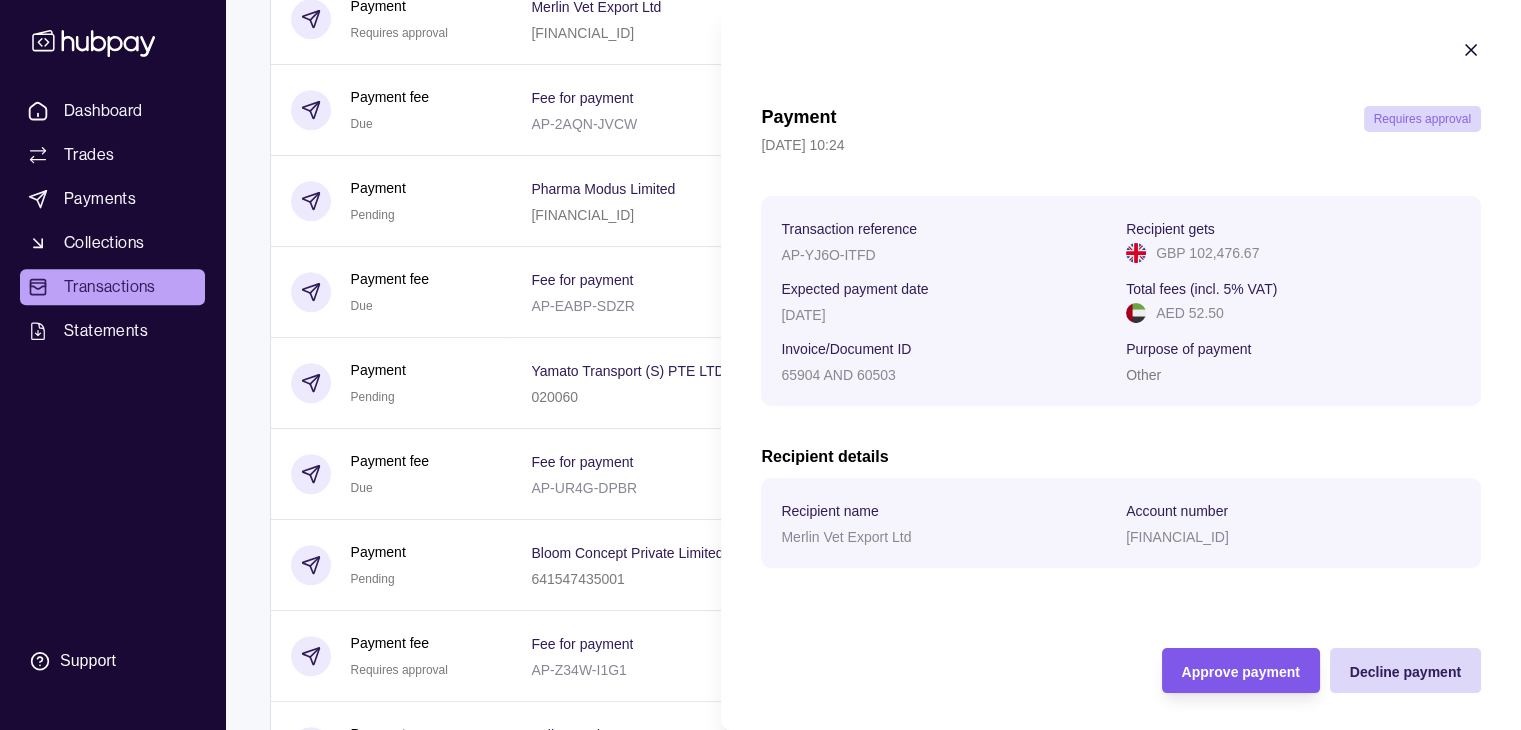 click on "Approve payment" at bounding box center (1240, 671) 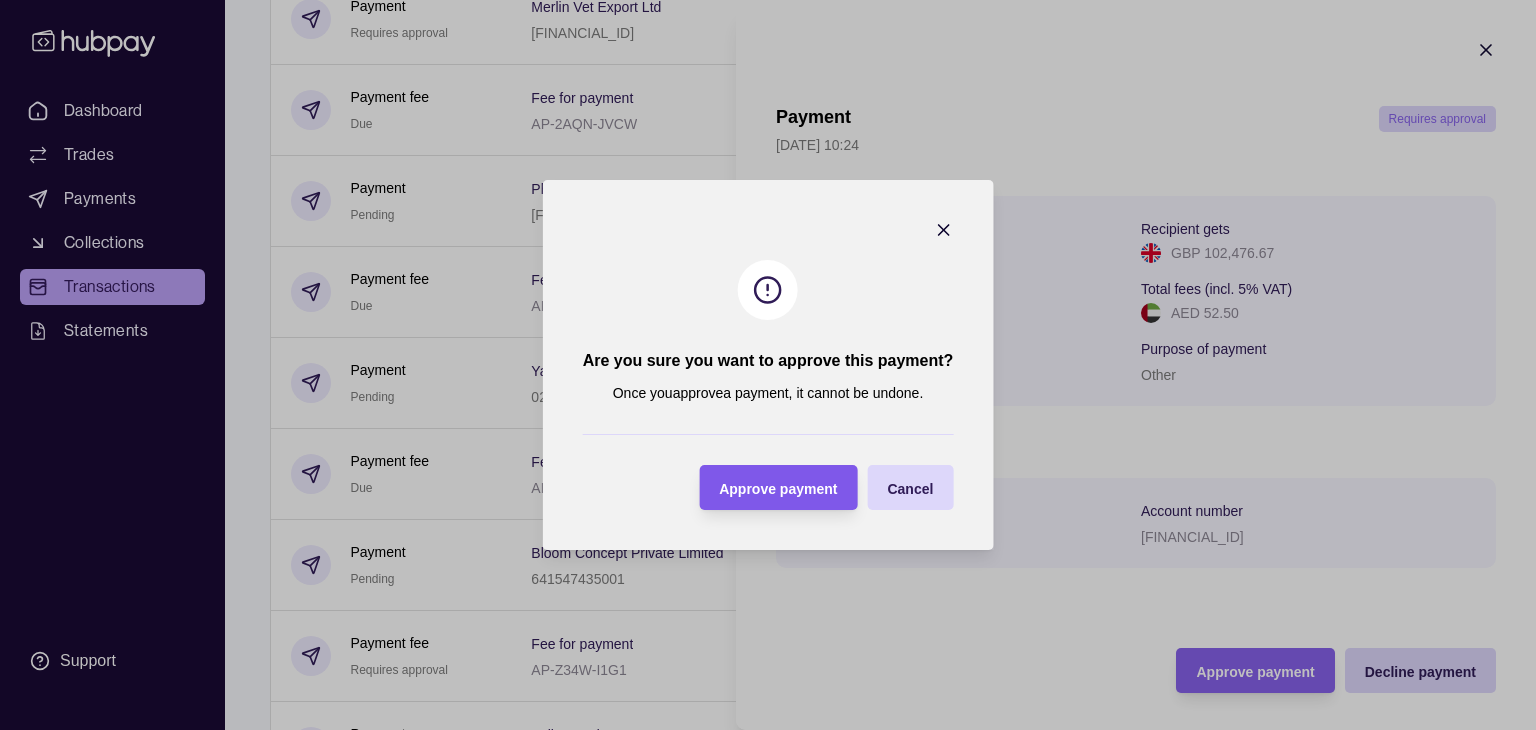 click on "Approve payment" at bounding box center (778, 489) 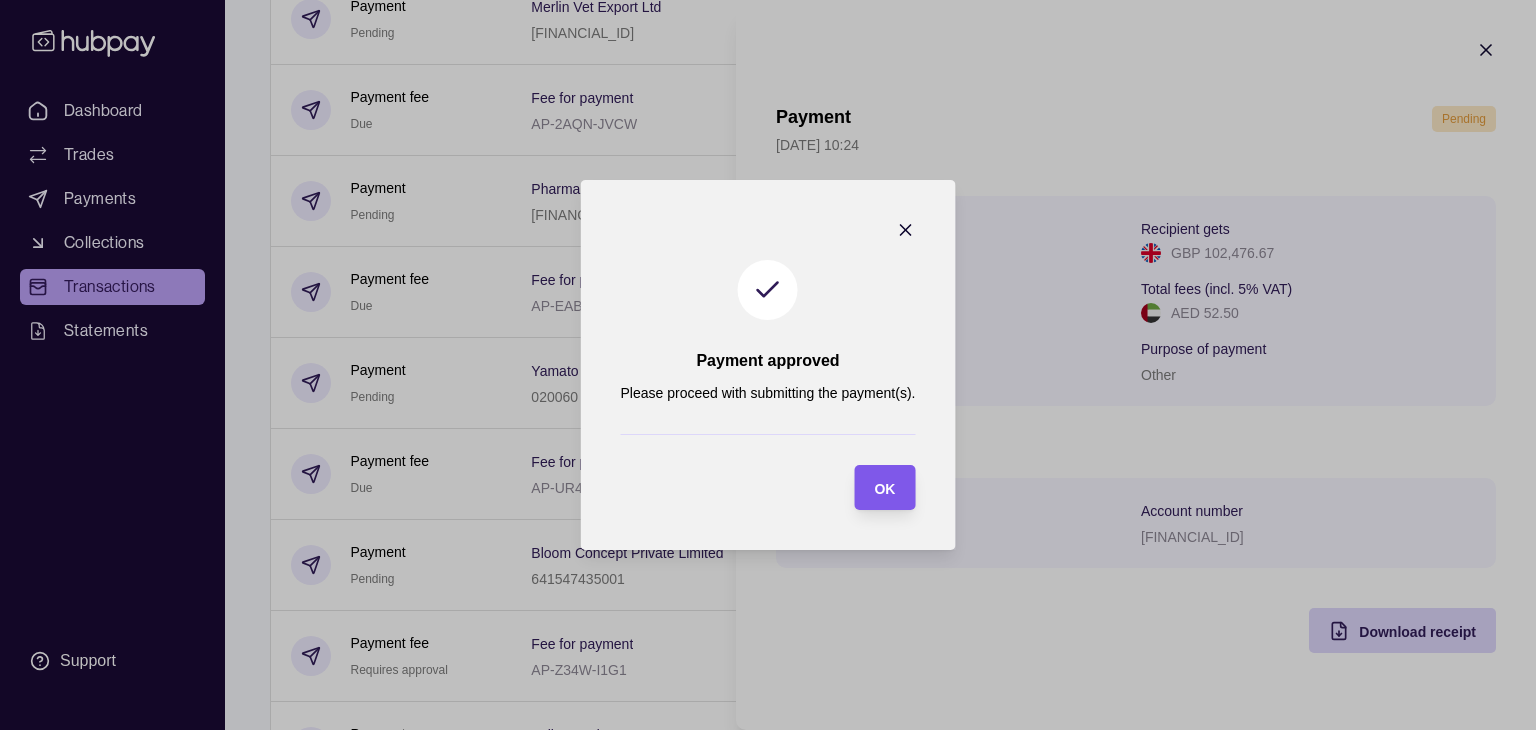 click on "OK" at bounding box center (884, 489) 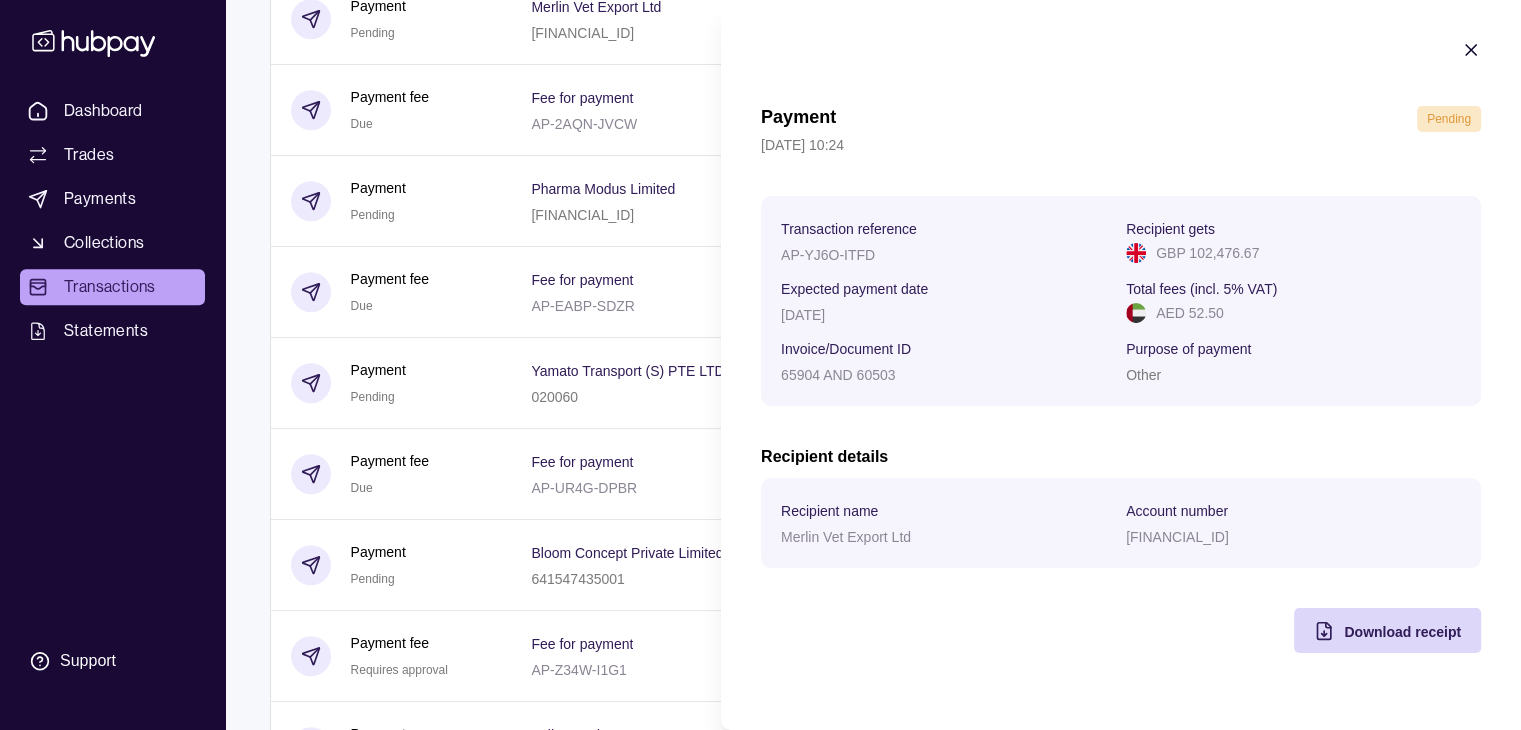 click on "Dashboard Trades Payments Collections Transactions Statements Support D Hello,  [PERSON_NAME] Shinde Regent Lifesciences FZCO Account Terms and conditions Privacy policy Sign out Transactions More filters  ( 0  applied) Details Amount [DATE] Deposit Success Sender account [FINANCIAL_ID] Sender name Regent Lifesciences FZCO +   AED 1,948,600.00 Payment fee Requires approval Fee for payment AP-IDOW-C636 −   AED 52.50 Payment Requires approval Regency Pharma Limited [FINANCIAL_ID] Invoice/Document ID 002HAB AND RPL2025-26 −   EUR 105,375.95 Payment fee Requires approval Fee for payment AP-E54M-PSXI −   AED 52.50 Payment Requires approval Provet PTY LTD 836649176 Invoice/Document ID 13874351 AND 13916634 −   AUD 28,533.10 Payment fee Requires approval Fee for payment AP-7V1V-4XRY −   AED 52.50 Payment Requires approval BASCK Limited [FINANCIAL_ID] Invoice/Document ID 25561 −   GBP 3,500.00 Payment fee Requires approval Fee for payment AP-LHP9-LWEZ −   AED 52.50" at bounding box center (760, 1817) 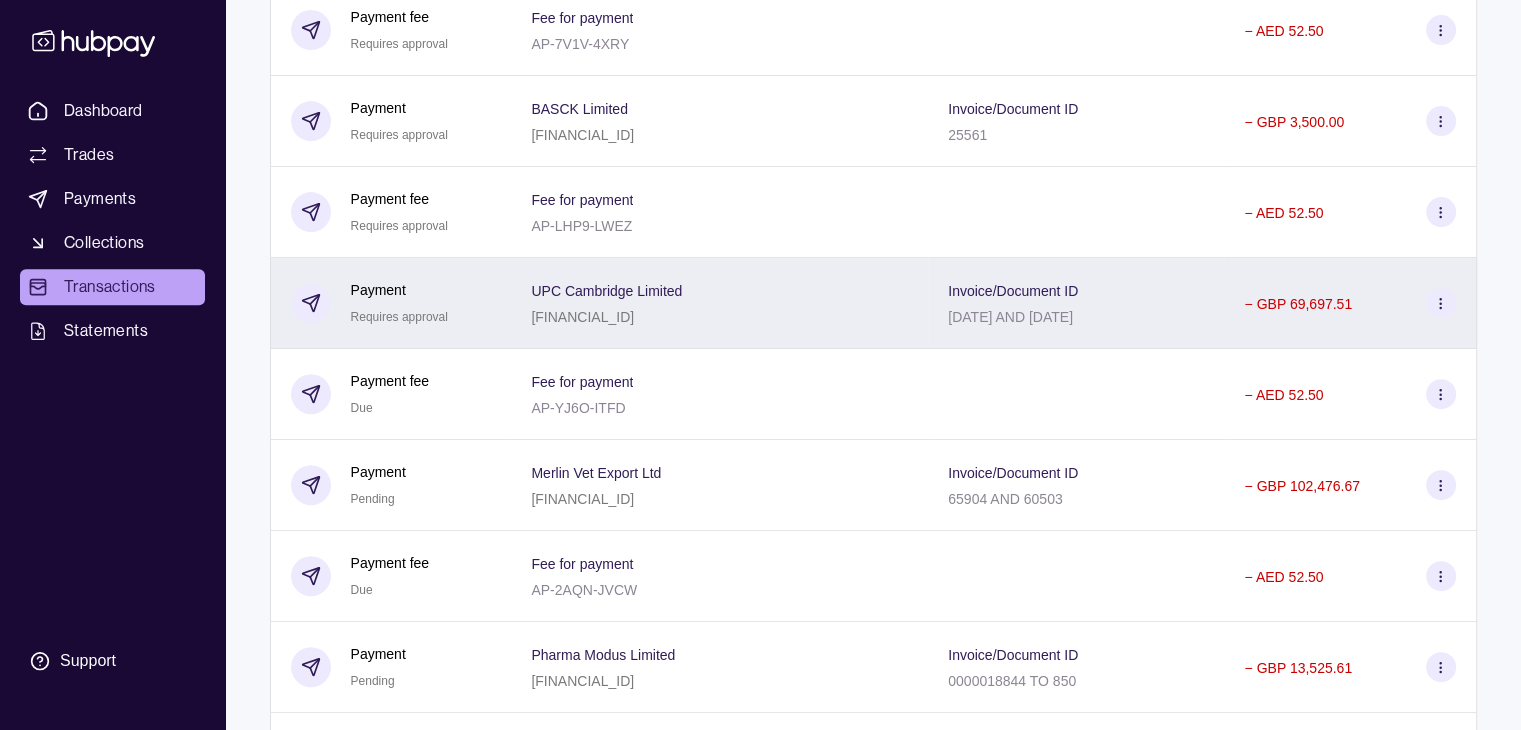 scroll, scrollTop: 700, scrollLeft: 0, axis: vertical 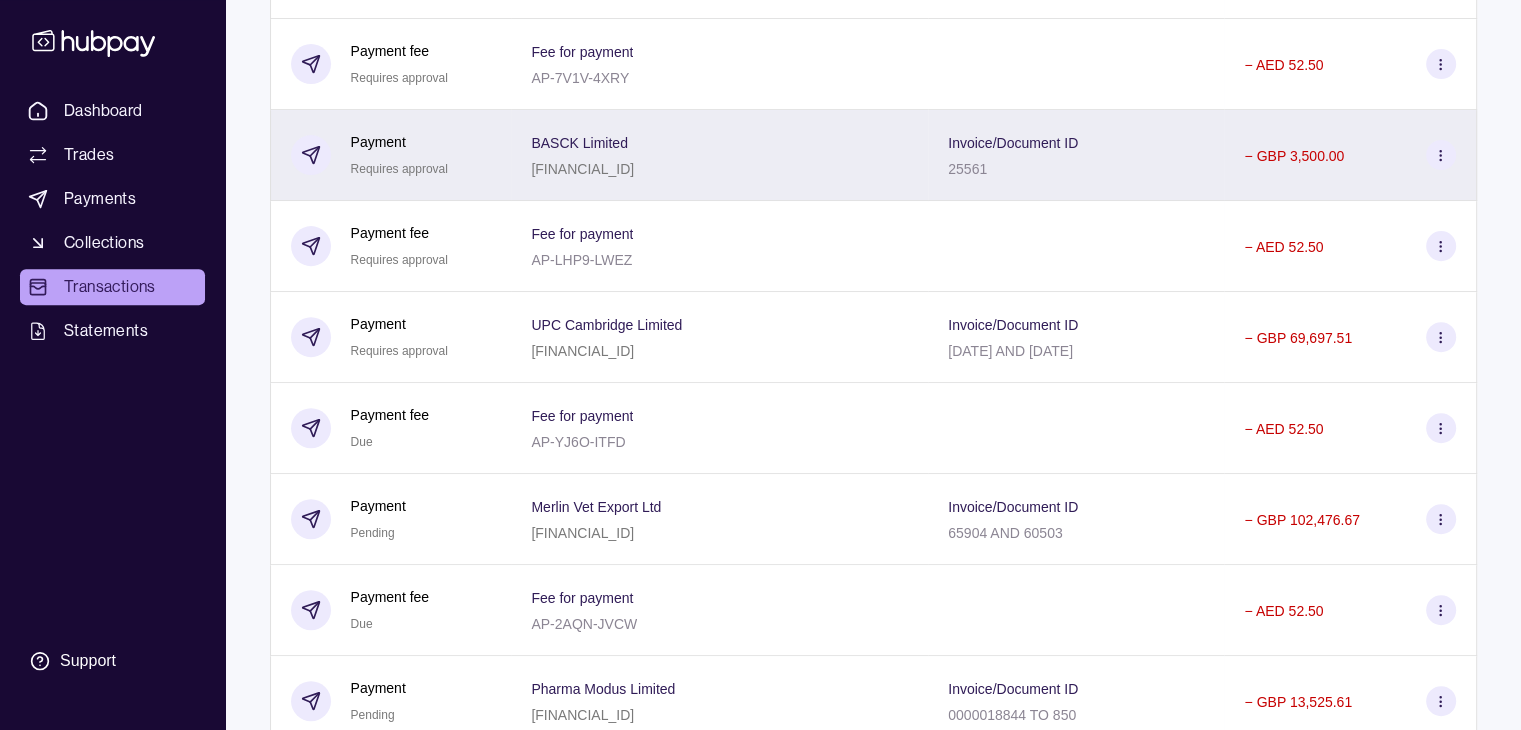 click on "−   GBP 3,500.00" at bounding box center (1350, 155) 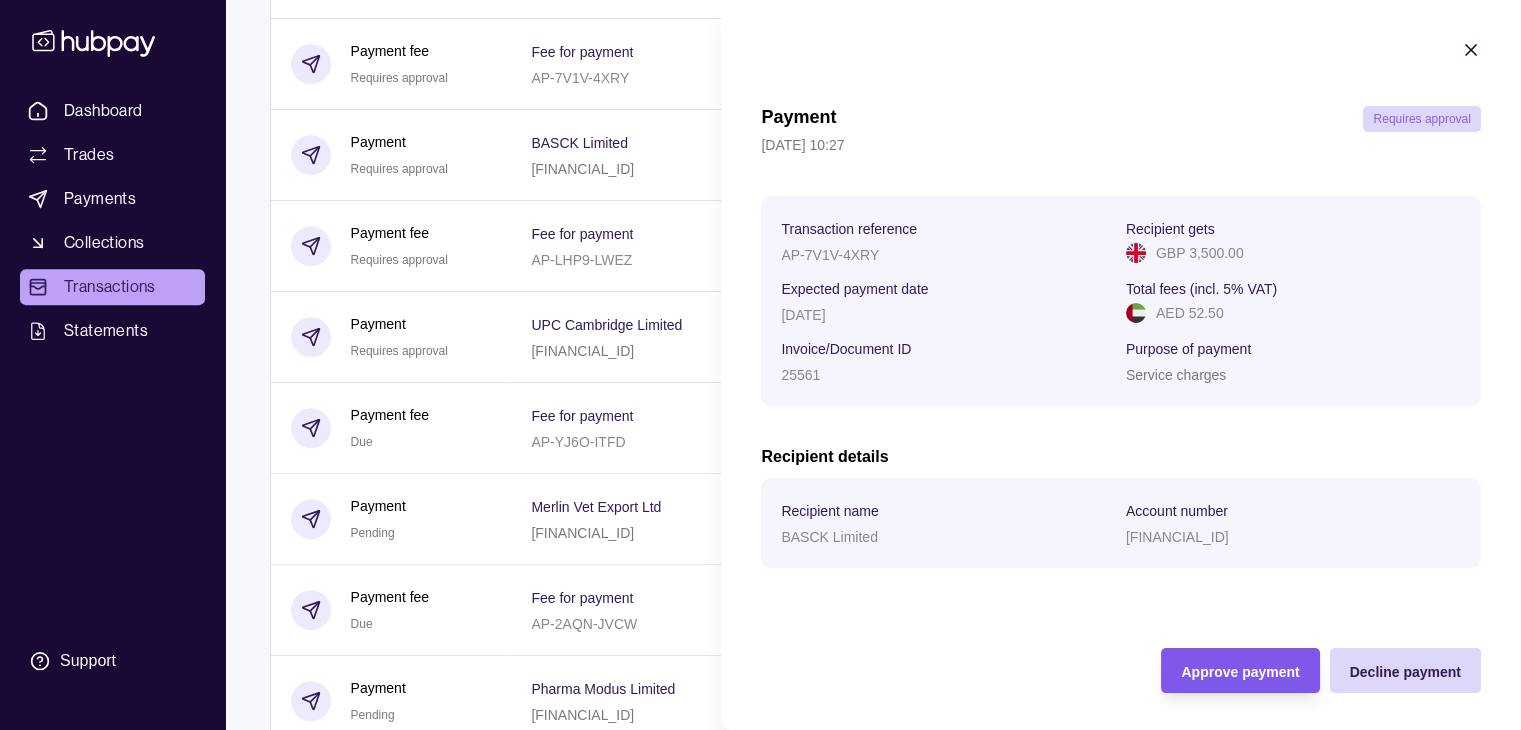click on "Approve payment" at bounding box center [1240, 672] 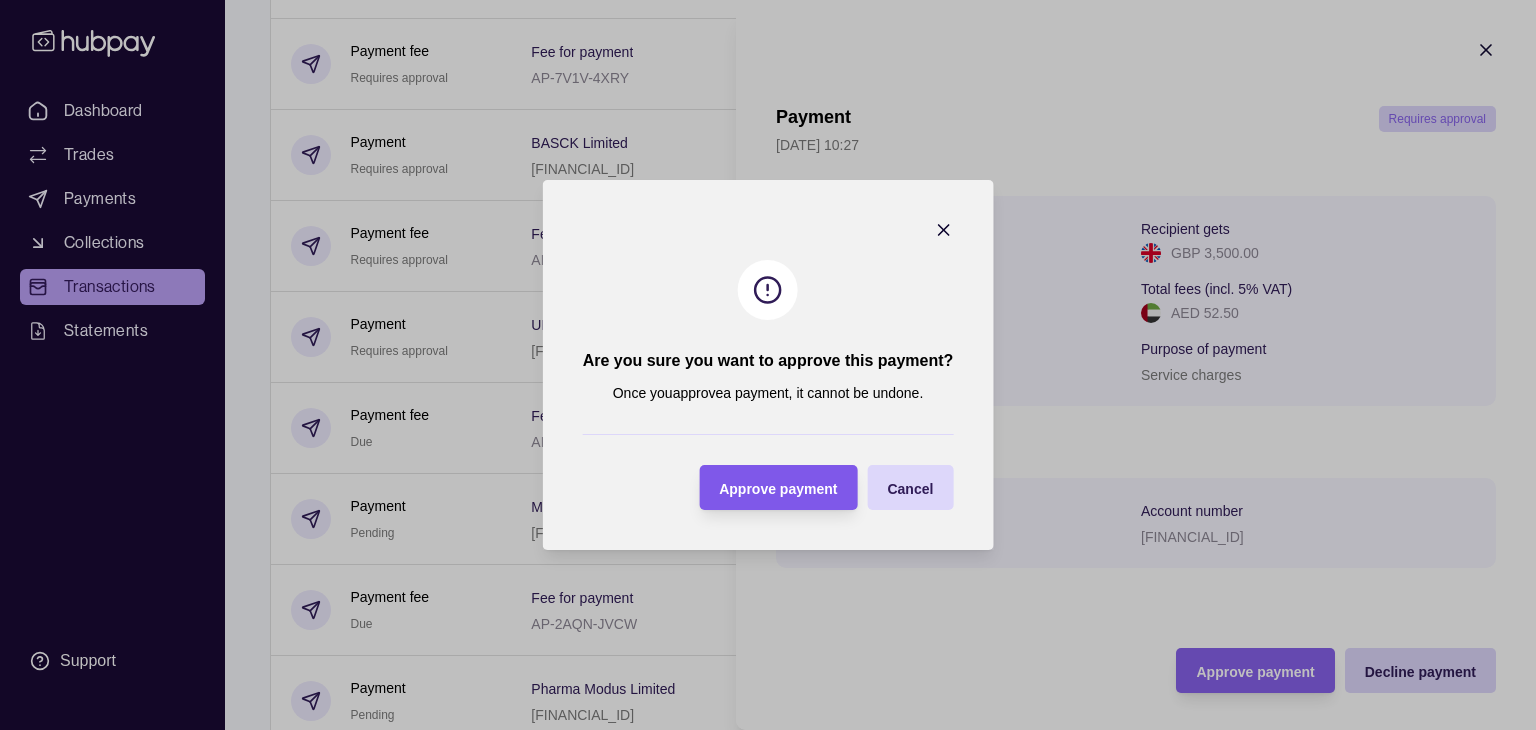 click on "Approve payment" at bounding box center (778, 489) 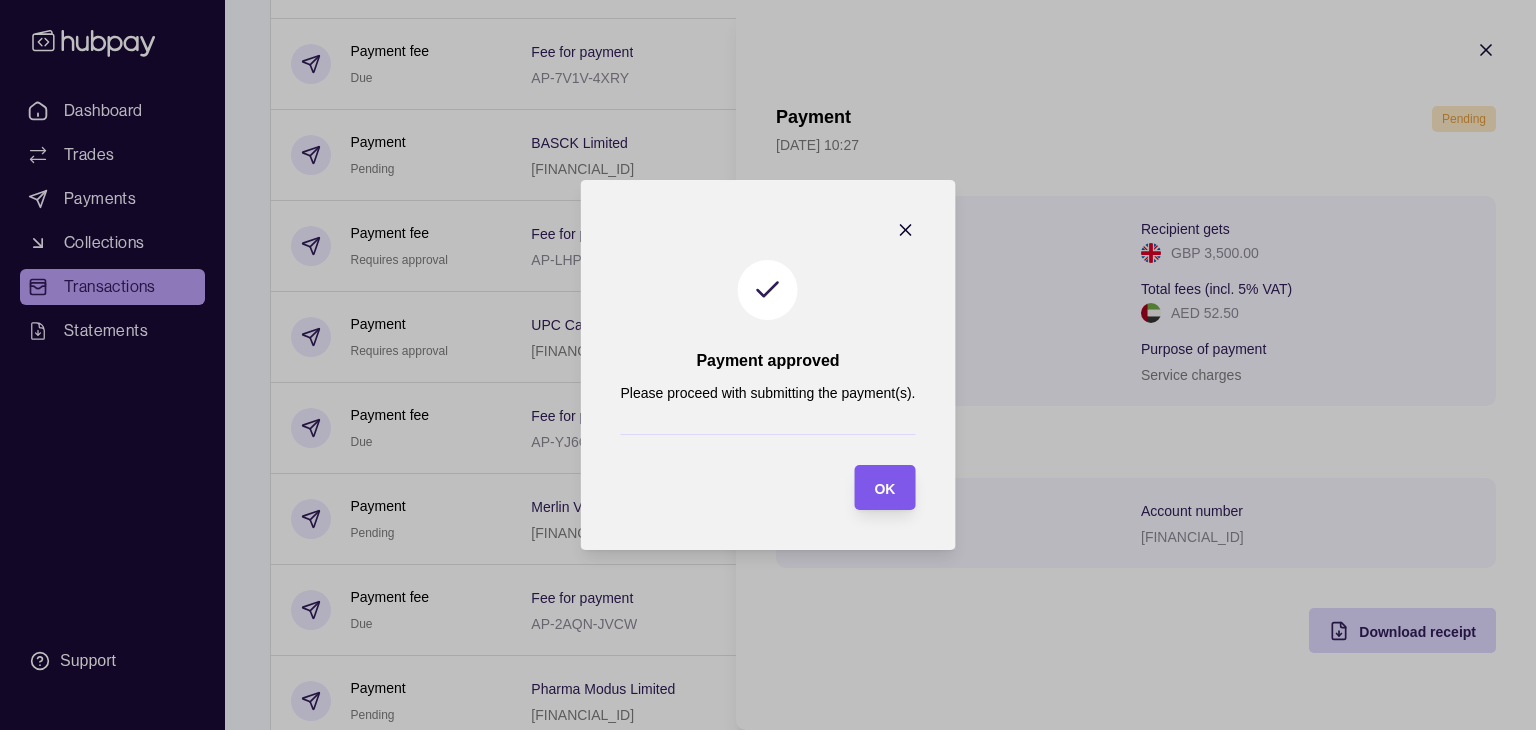 click on "OK" at bounding box center [884, 489] 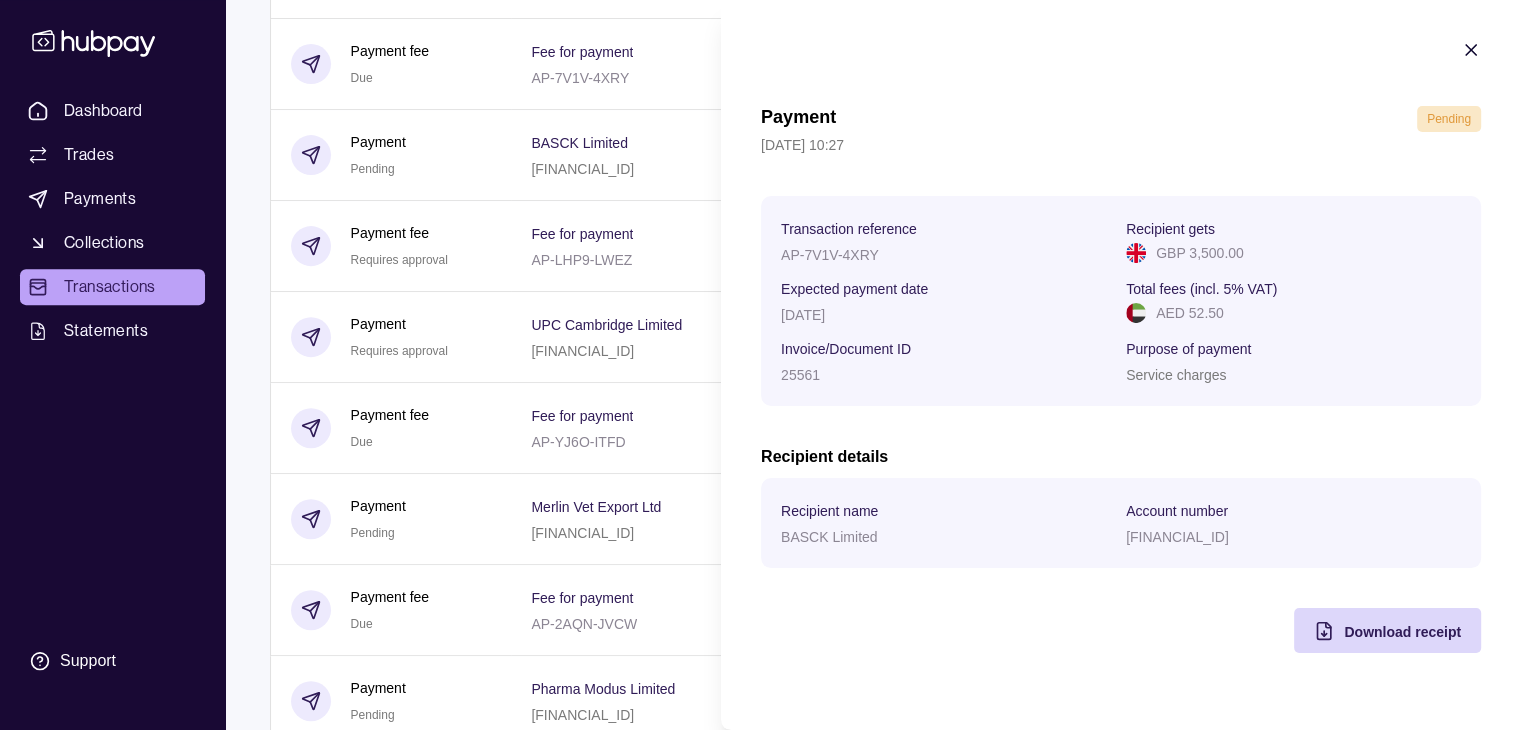 click on "Dashboard Trades Payments Collections Transactions Statements Support D Hello,  [PERSON_NAME] Shinde Regent Lifesciences FZCO Account Terms and conditions Privacy policy Sign out Transactions More filters  ( 0  applied) Details Amount [DATE] Deposit Success Sender account [FINANCIAL_ID] Sender name Regent Lifesciences FZCO +   AED 1,948,600.00 Payment fee Requires approval Fee for payment AP-IDOW-C636 −   AED 52.50 Payment Requires approval Regency Pharma Limited [FINANCIAL_ID] Invoice/Document ID 002HAB AND RPL2025-26 −   EUR 105,375.95 Payment fee Requires approval Fee for payment AP-E54M-PSXI −   AED 52.50 Payment Requires approval Provet PTY LTD 836649176 Invoice/Document ID 13874351 AND 13916634 −   AUD 28,533.10 Payment fee Due Fee for payment AP-7V1V-4XRY −   AED 52.50 Payment Pending BASCK Limited [FINANCIAL_ID] Invoice/Document ID 25561 −   GBP 3,500.00 Payment fee Requires approval Fee for payment AP-LHP9-LWEZ −   AED 52.50 Payment −   Due −" at bounding box center [760, 2317] 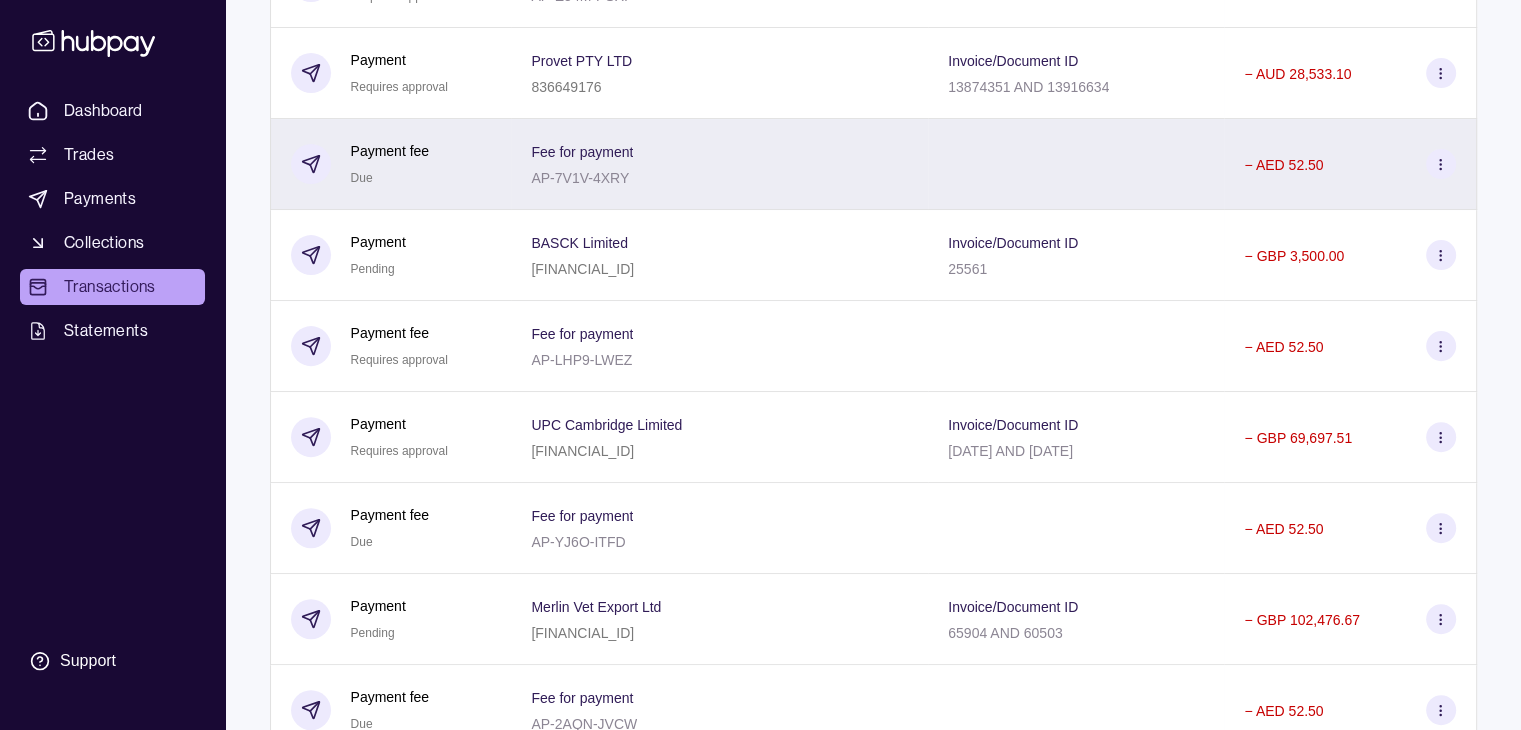 scroll, scrollTop: 500, scrollLeft: 0, axis: vertical 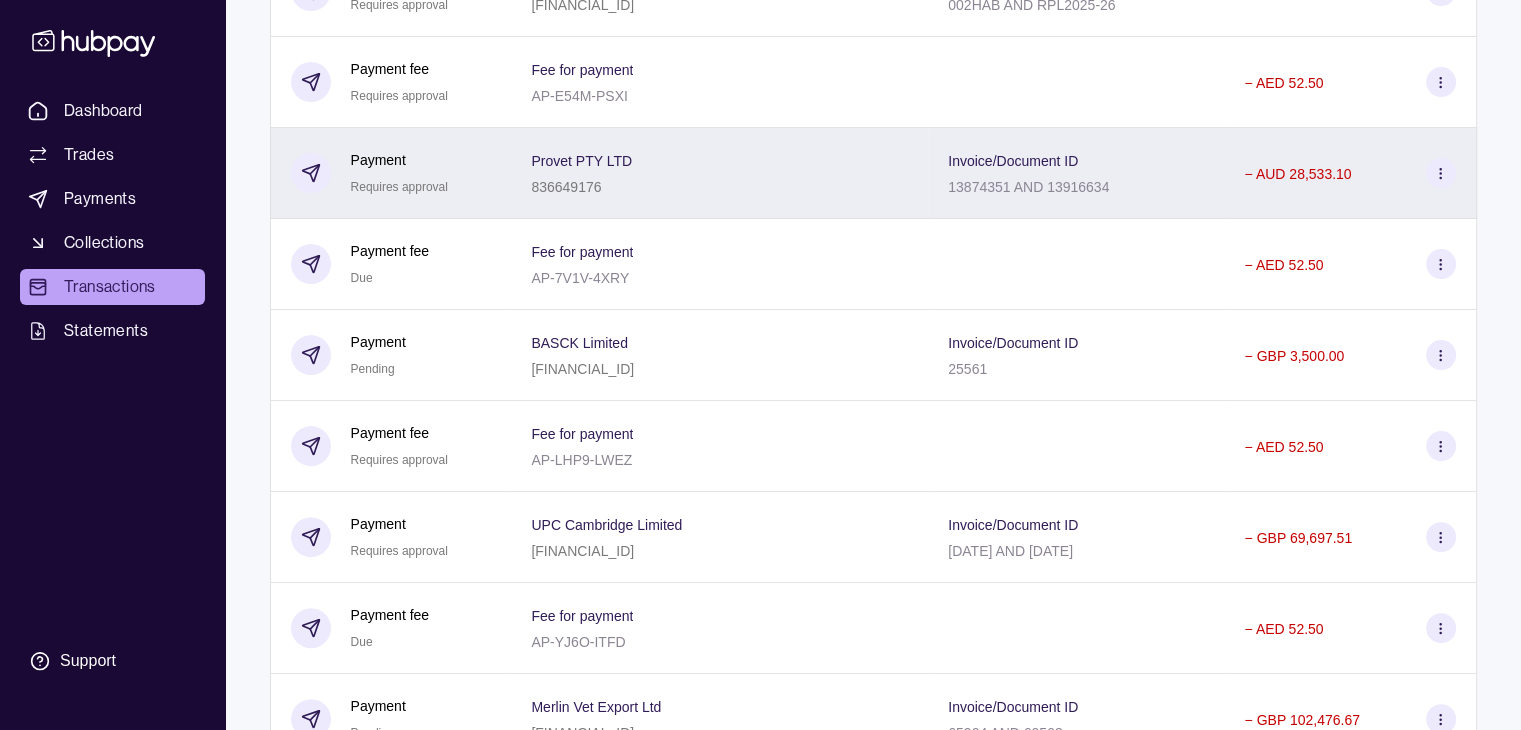 click on "−   AUD 28,533.10" at bounding box center (1297, 173) 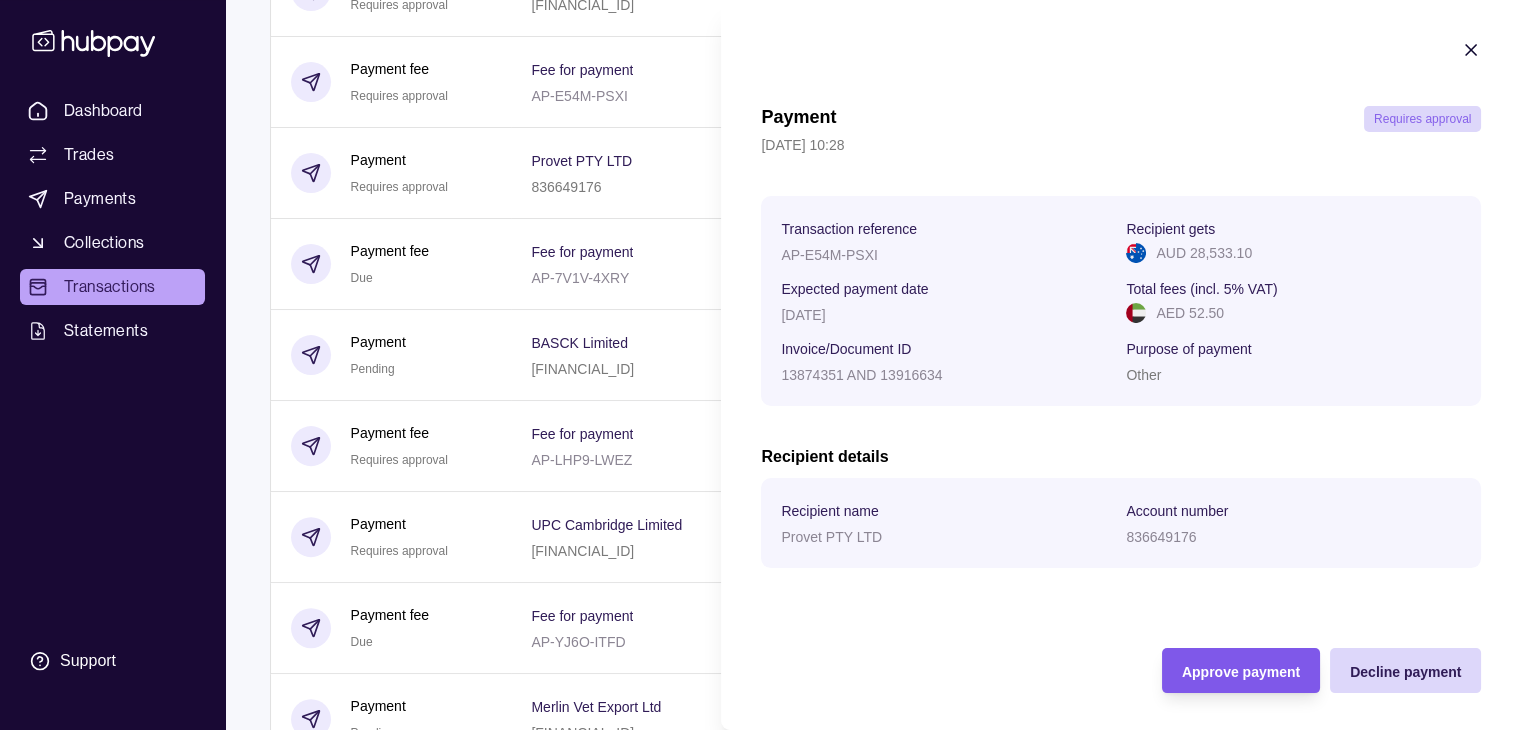 click on "Approve payment" at bounding box center [1240, 672] 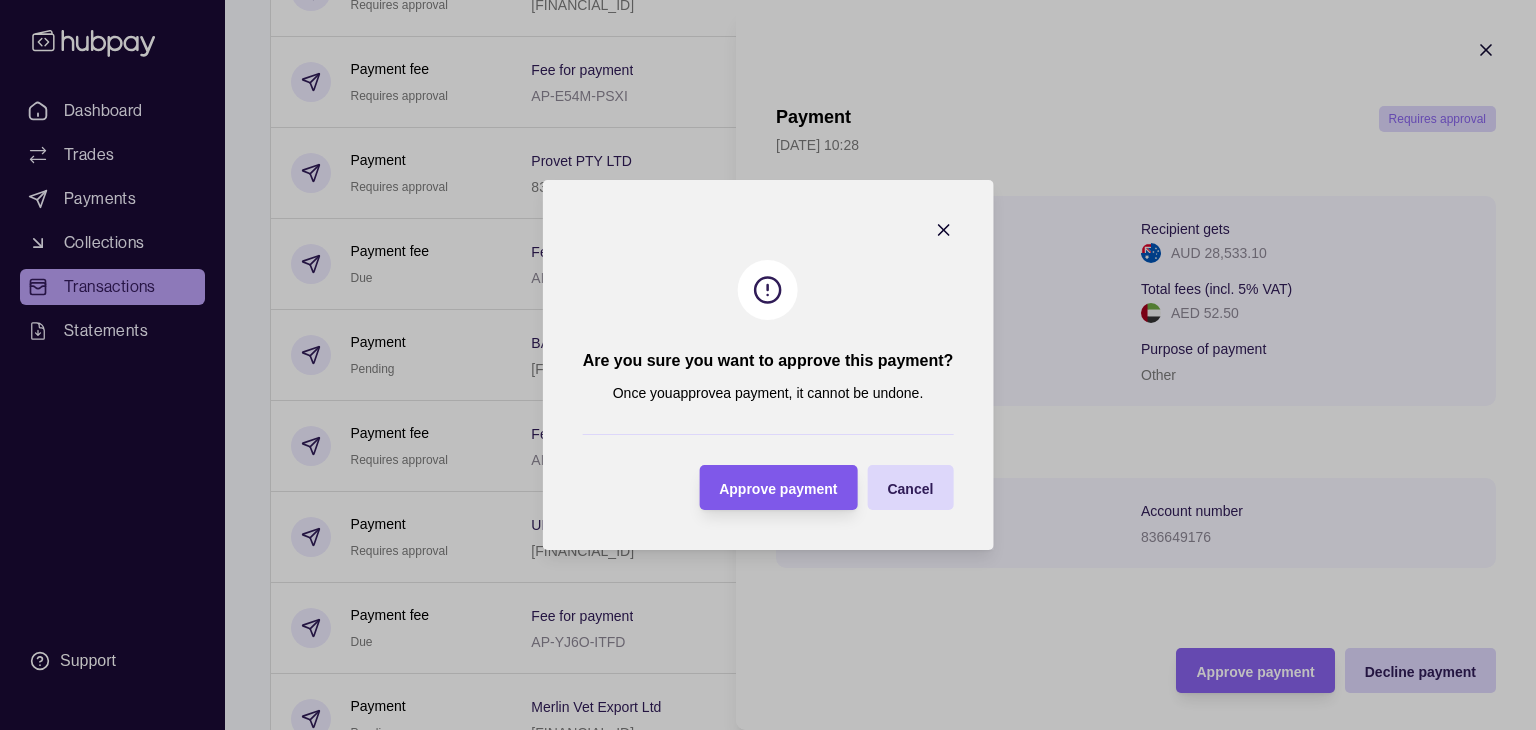 click on "Approve payment" at bounding box center (778, 489) 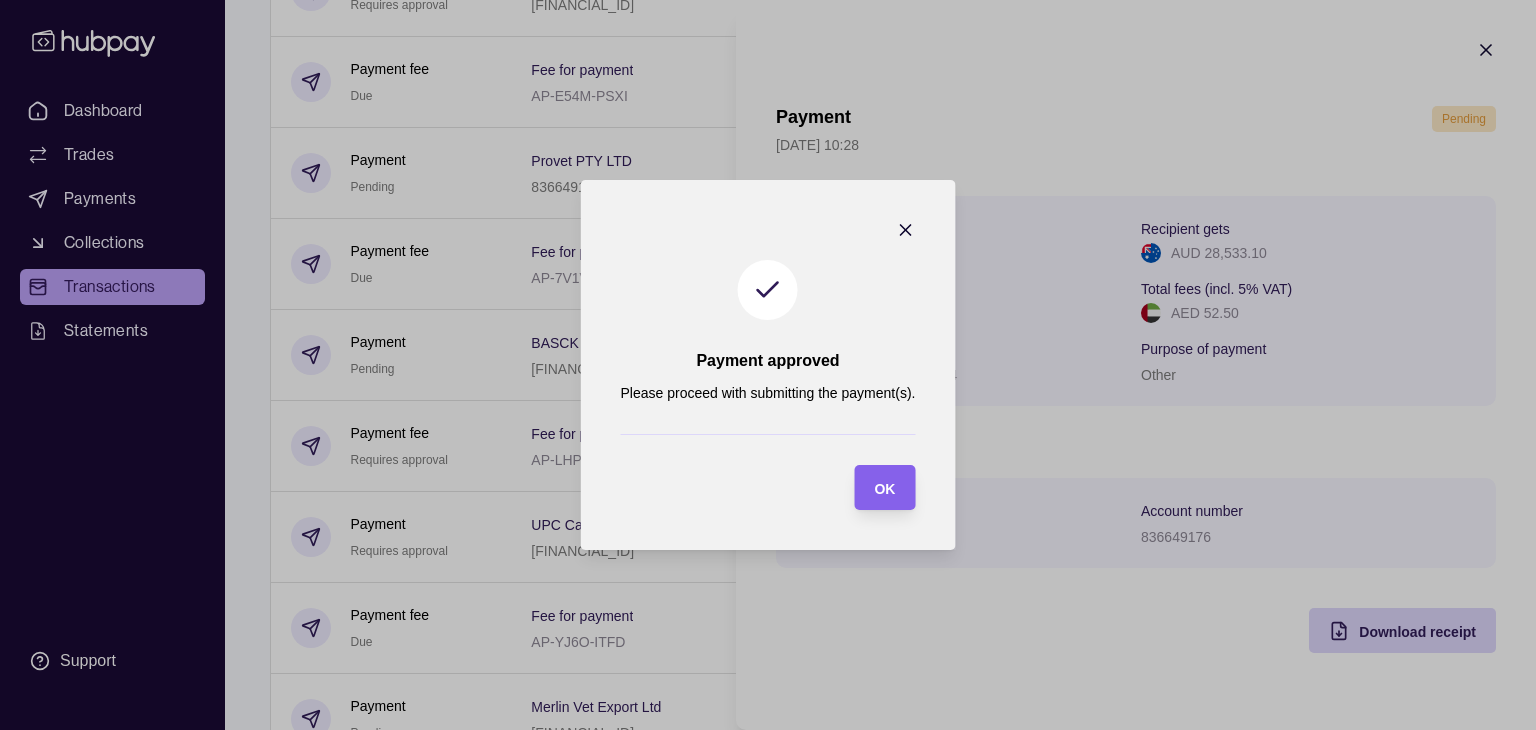 drag, startPoint x: 881, startPoint y: 478, endPoint x: 879, endPoint y: 451, distance: 27.073973 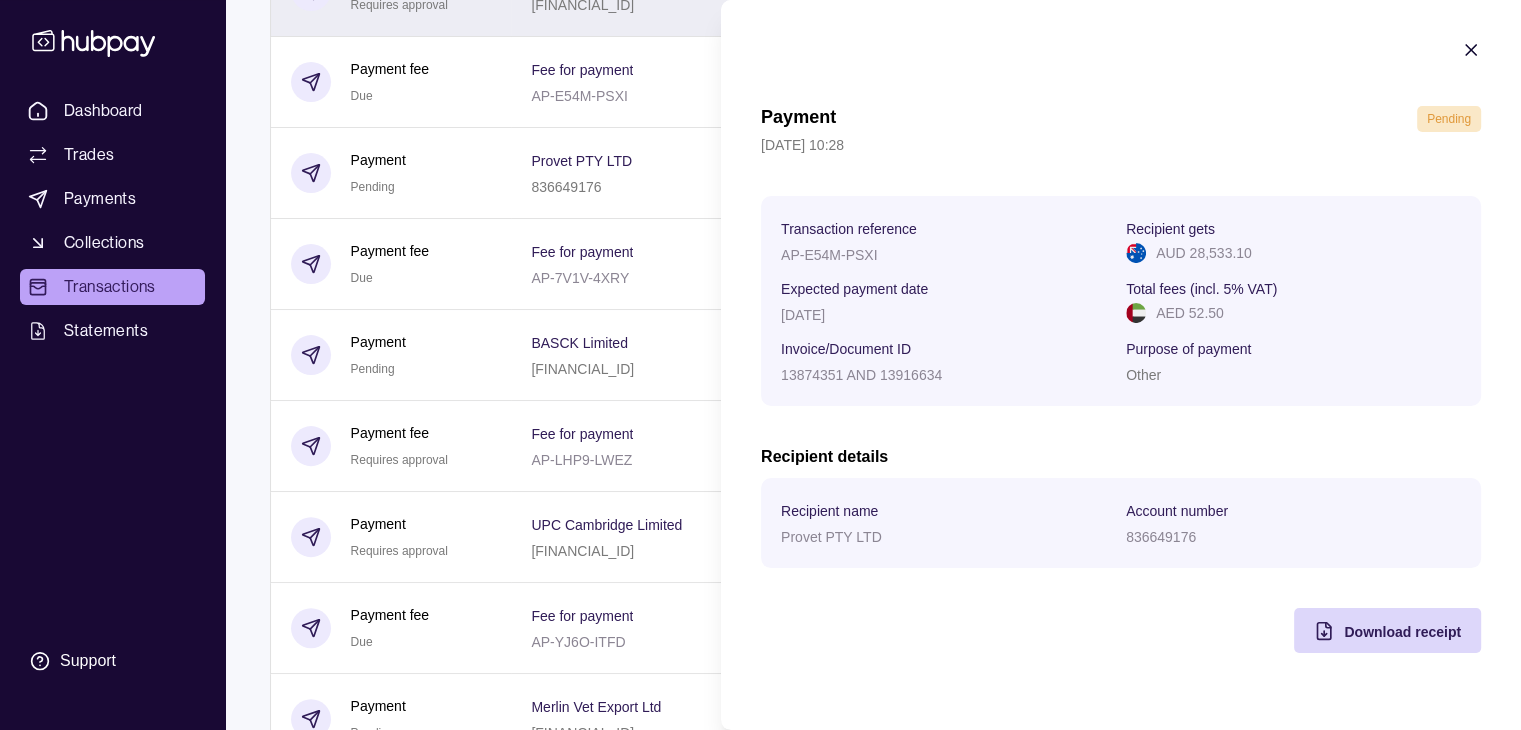 click on "Dashboard Trades Payments Collections Transactions Statements Support D Hello,  [PERSON_NAME] Shinde Regent Lifesciences FZCO Account Terms and conditions Privacy policy Sign out Transactions More filters  ( 0  applied) Details Amount [DATE] Deposit Success Sender account [FINANCIAL_ID] Sender name Regent Lifesciences FZCO +   AED 1,948,600.00 Payment fee Requires approval Fee for payment AP-IDOW-C636 −   AED 52.50 Payment Requires approval Regency Pharma Limited [FINANCIAL_ID] Invoice/Document ID 002HAB AND RPL2025-26 −   EUR 105,375.95 Payment fee Due Fee for payment AP-E54M-PSXI −   AED 52.50 Payment Pending Provet PTY LTD 836649176 Invoice/Document ID 13874351 AND 13916634 −   AUD 28,533.10 Payment fee Due Fee for payment AP-7V1V-4XRY −   AED 52.50 Payment Pending BASCK Limited [FINANCIAL_ID] Invoice/Document ID 25561 −   GBP 3,500.00 Payment fee Requires approval Fee for payment AP-LHP9-LWEZ −   AED 52.50 Payment Requires approval UPC Cambridge Limited" at bounding box center [760, 2517] 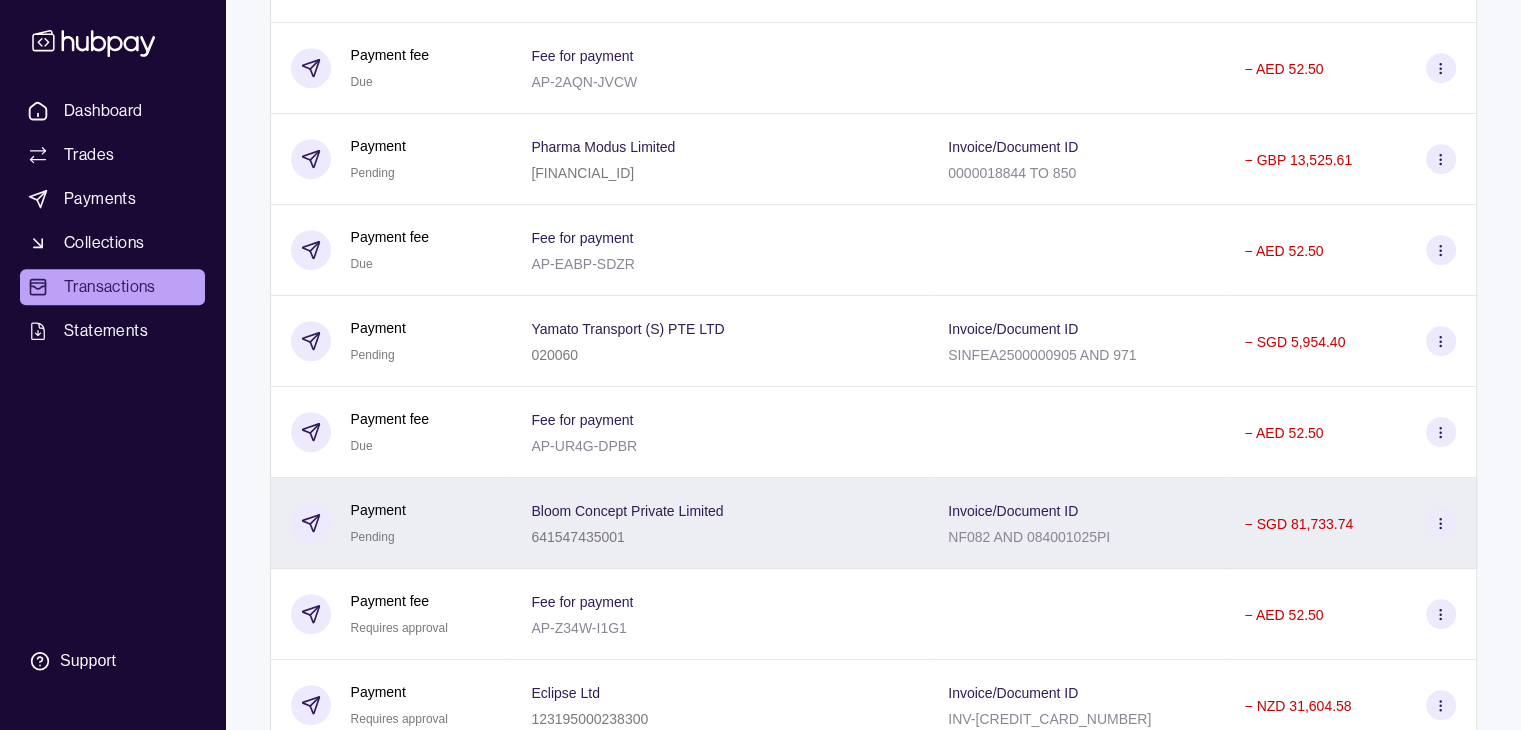 scroll, scrollTop: 1400, scrollLeft: 0, axis: vertical 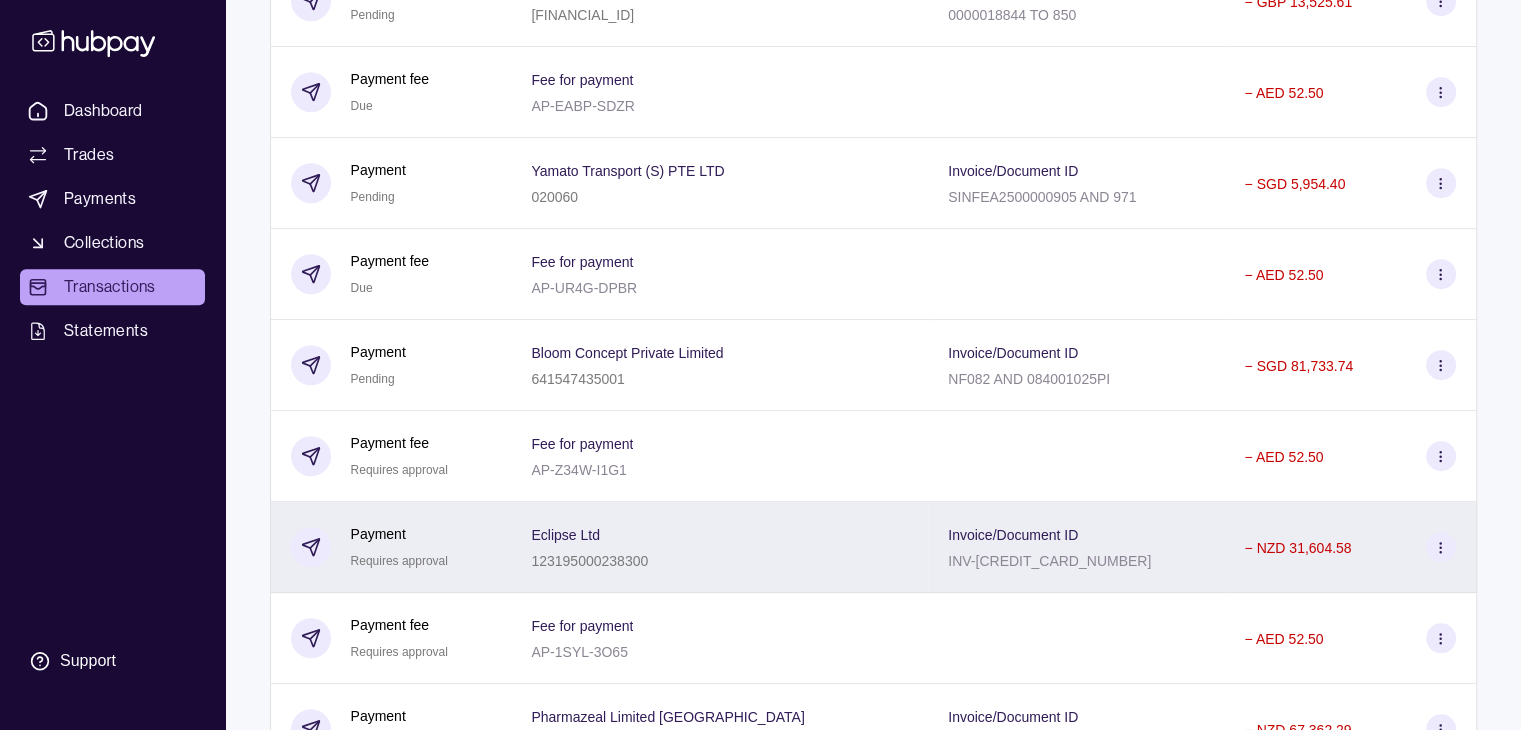 click on "−   NZD 31,604.58" at bounding box center [1297, 548] 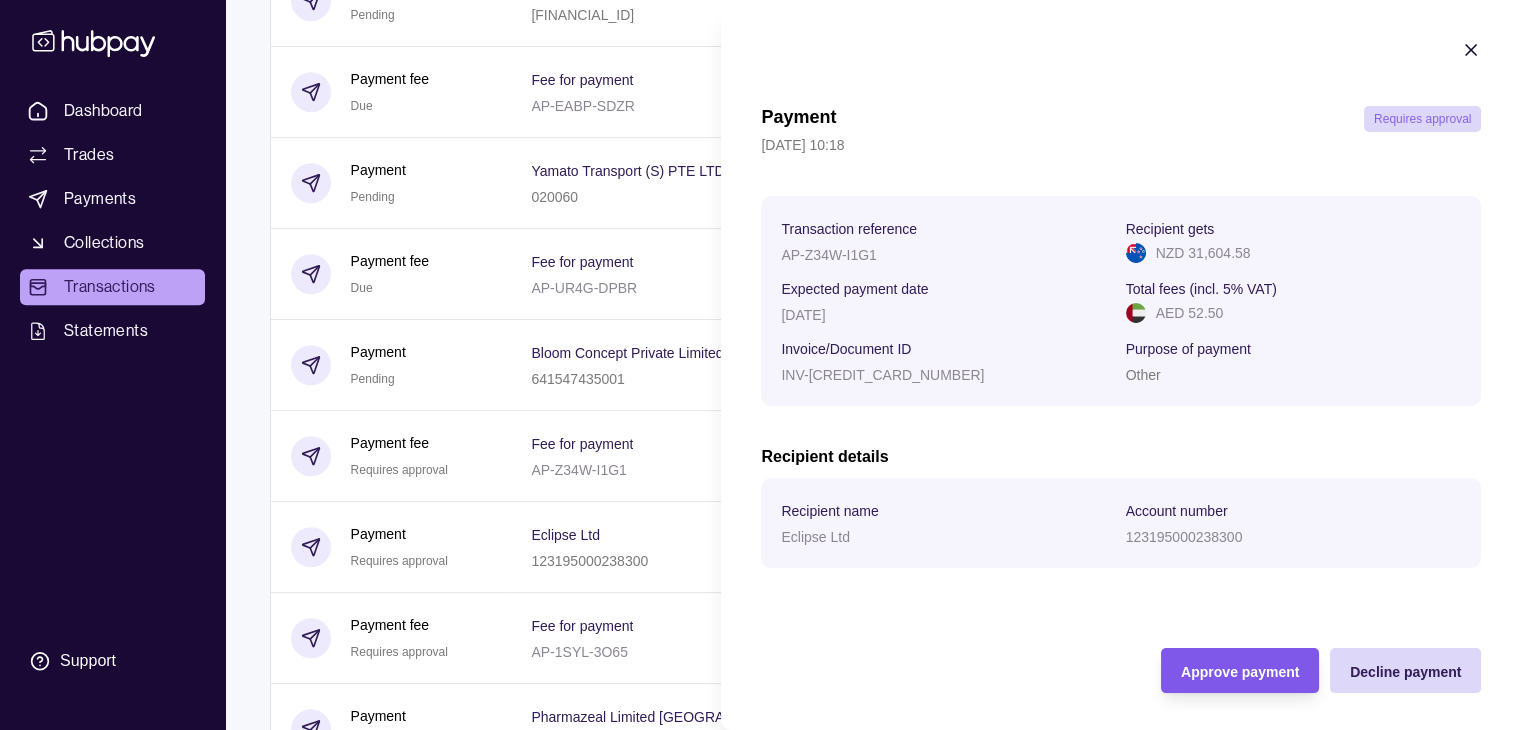 click on "Approve payment" at bounding box center [1240, 672] 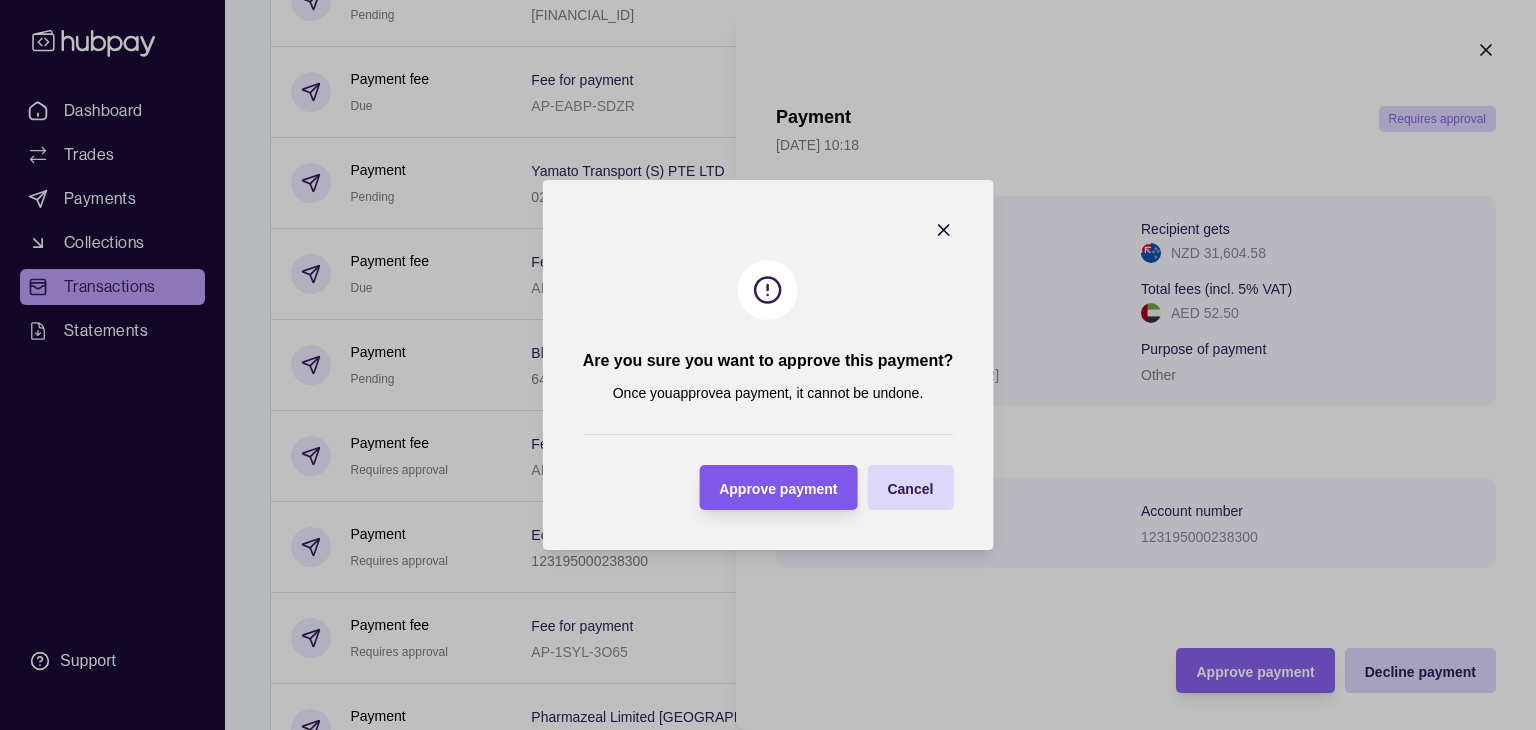 click on "Approve payment" at bounding box center [778, 489] 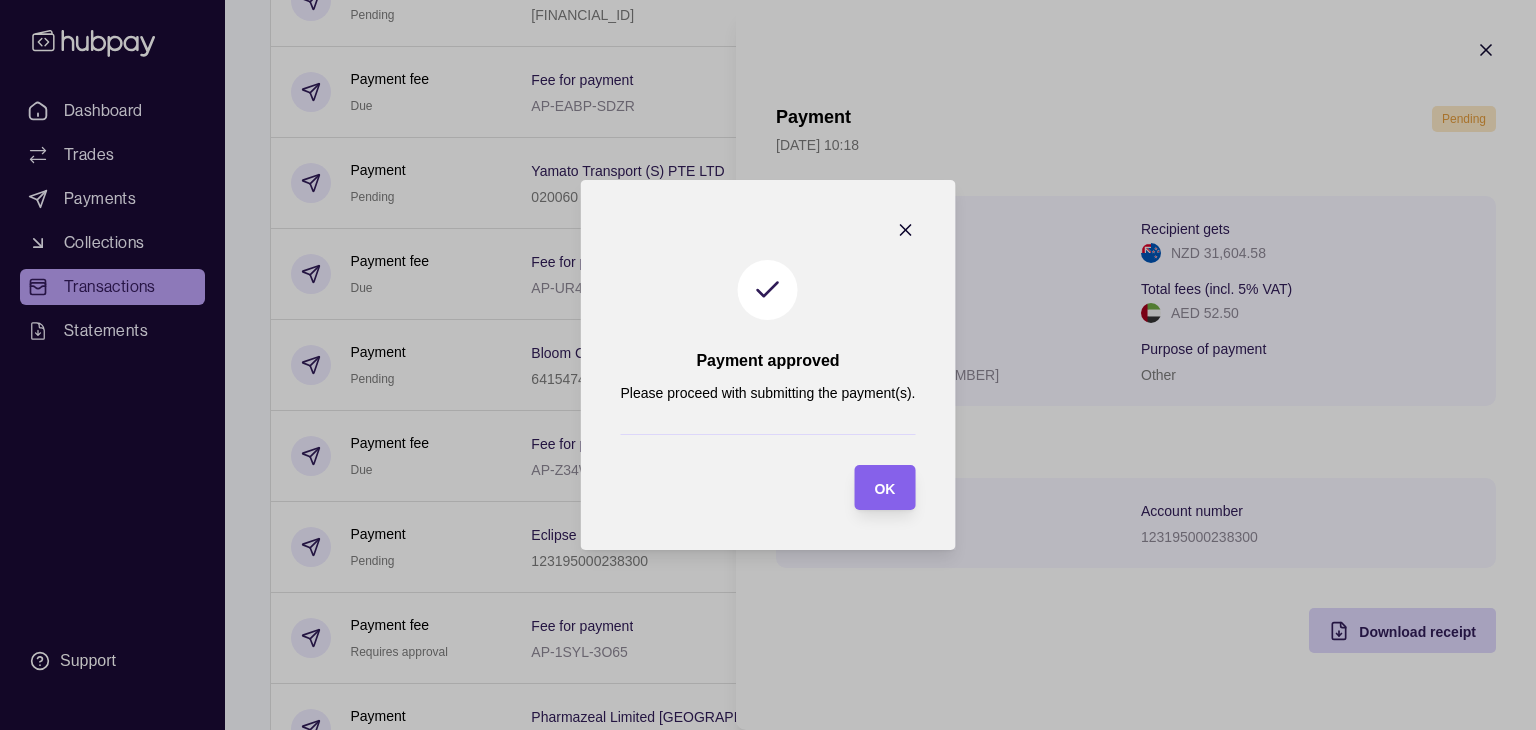 click on "OK" at bounding box center [884, 489] 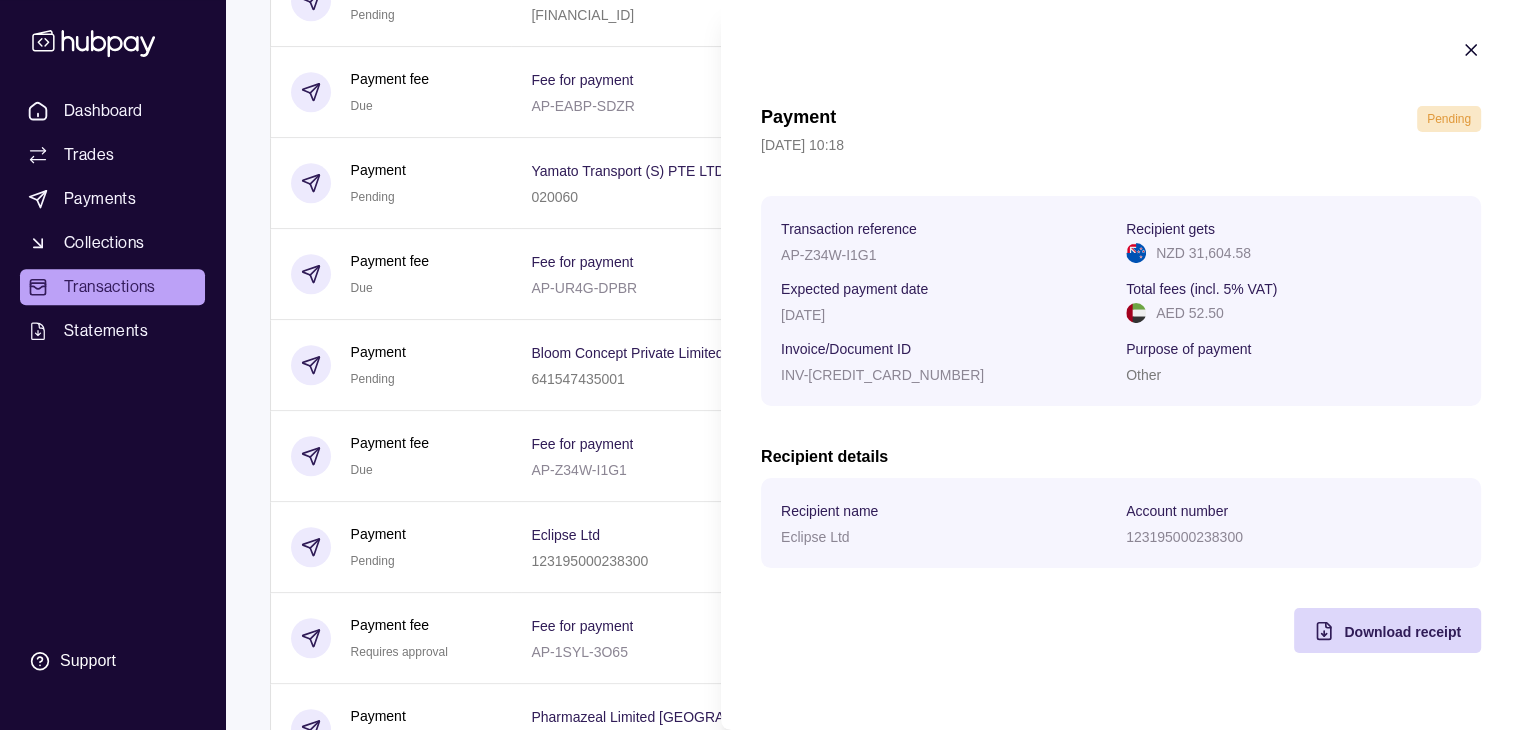 click on "Dashboard Trades Payments Collections Transactions Statements Support D Hello,  [PERSON_NAME] Shinde Regent Lifesciences FZCO Account Terms and conditions Privacy policy Sign out Transactions More filters  ( 0  applied) Details Amount [DATE] Deposit Success Sender account [FINANCIAL_ID] Sender name Regent Lifesciences FZCO +   AED 1,948,600.00 Payment fee Requires approval Fee for payment AP-IDOW-C636 −   AED 52.50 Payment Requires approval Regency Pharma Limited [FINANCIAL_ID] Invoice/Document ID 002HAB AND RPL2025-26 −   EUR 105,375.95 Payment fee Due Fee for payment AP-E54M-PSXI −   AED 52.50 Payment Pending Provet PTY LTD 836649176 Invoice/Document ID 13874351 AND 13916634 −   AUD 28,533.10 Payment fee Due Fee for payment AP-7V1V-4XRY −   AED 52.50 Payment Pending BASCK Limited [FINANCIAL_ID] Invoice/Document ID 25561 −   GBP 3,500.00 Payment fee Requires approval Fee for payment AP-LHP9-LWEZ −   AED 52.50 Payment Requires approval UPC Cambridge Limited" at bounding box center [760, 1617] 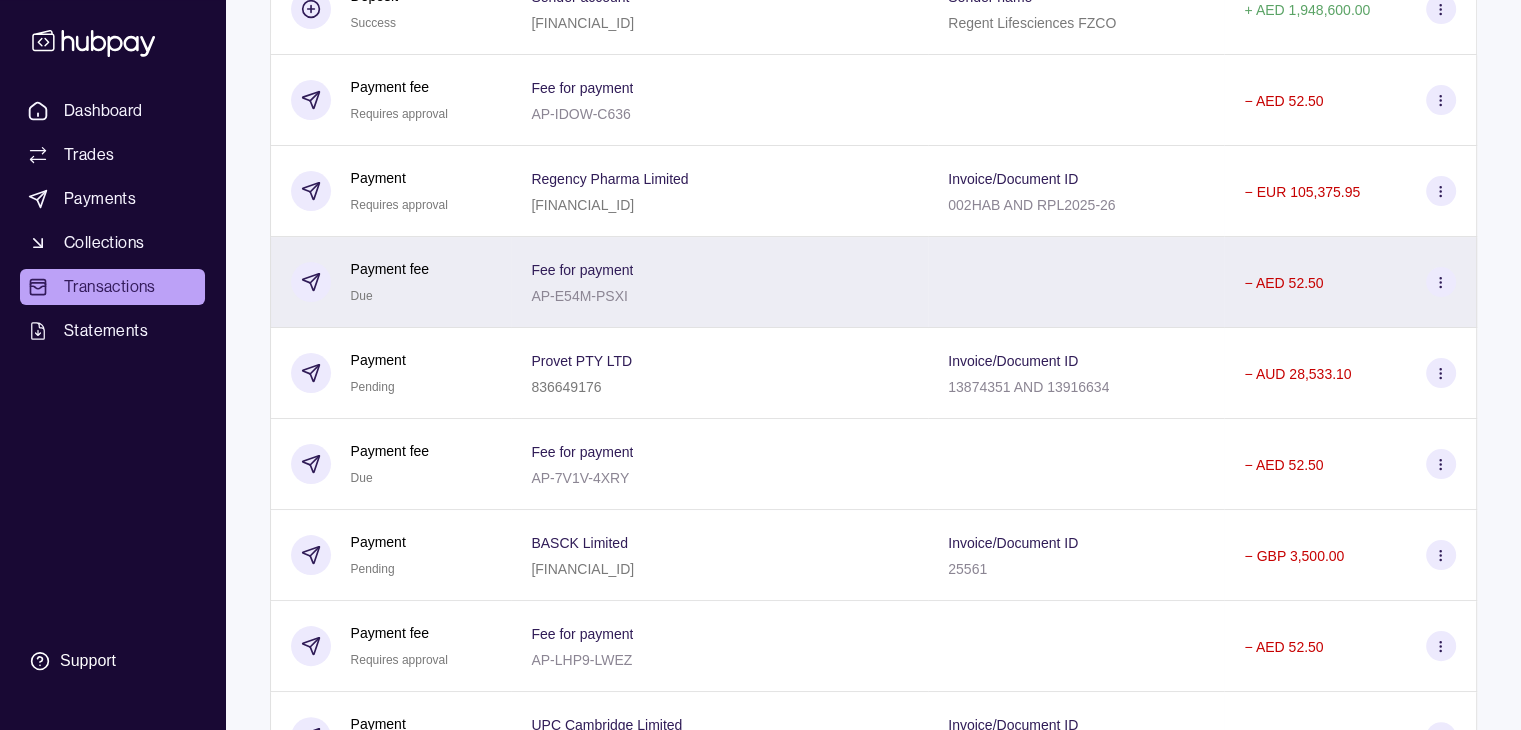 scroll, scrollTop: 400, scrollLeft: 0, axis: vertical 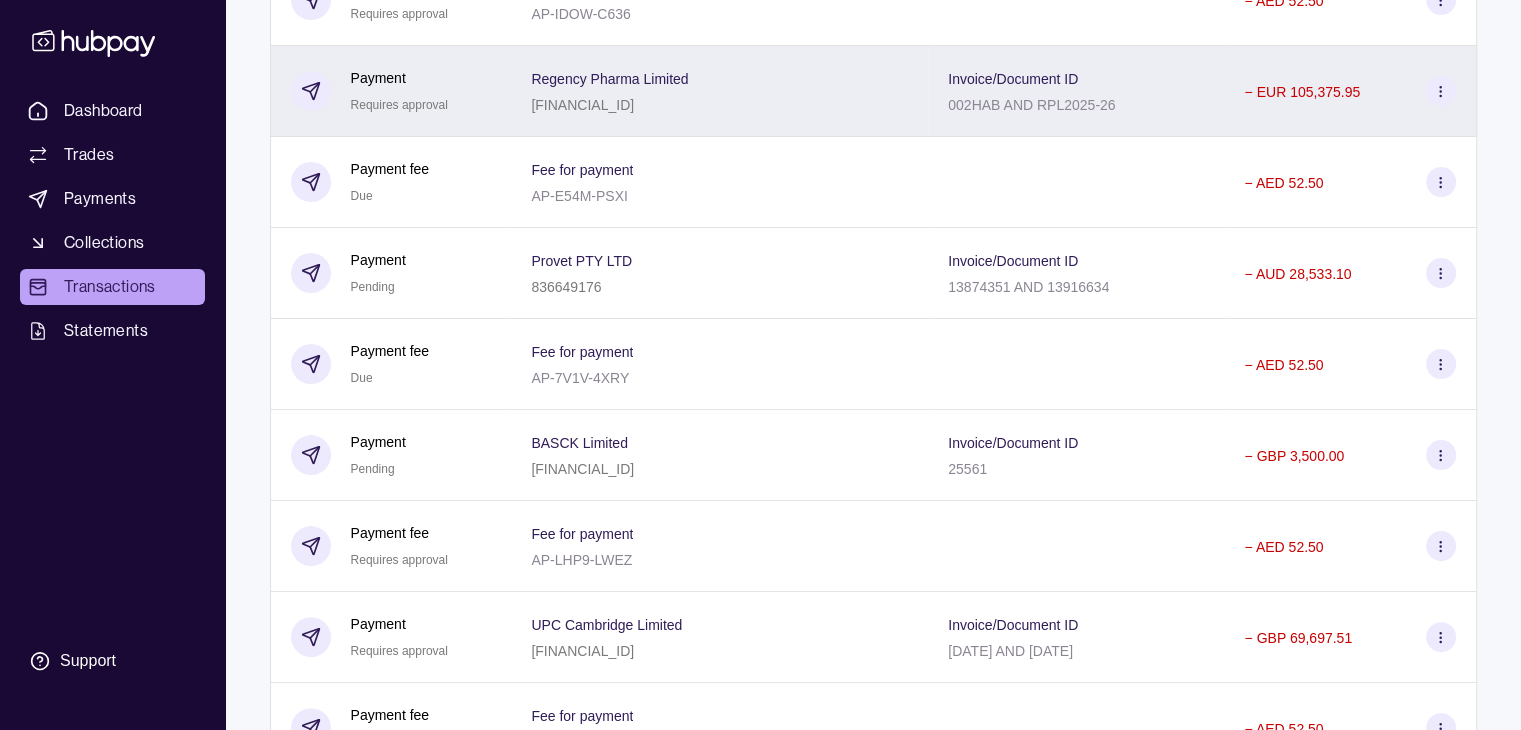 click on "−   EUR 105,375.95" at bounding box center (1350, 91) 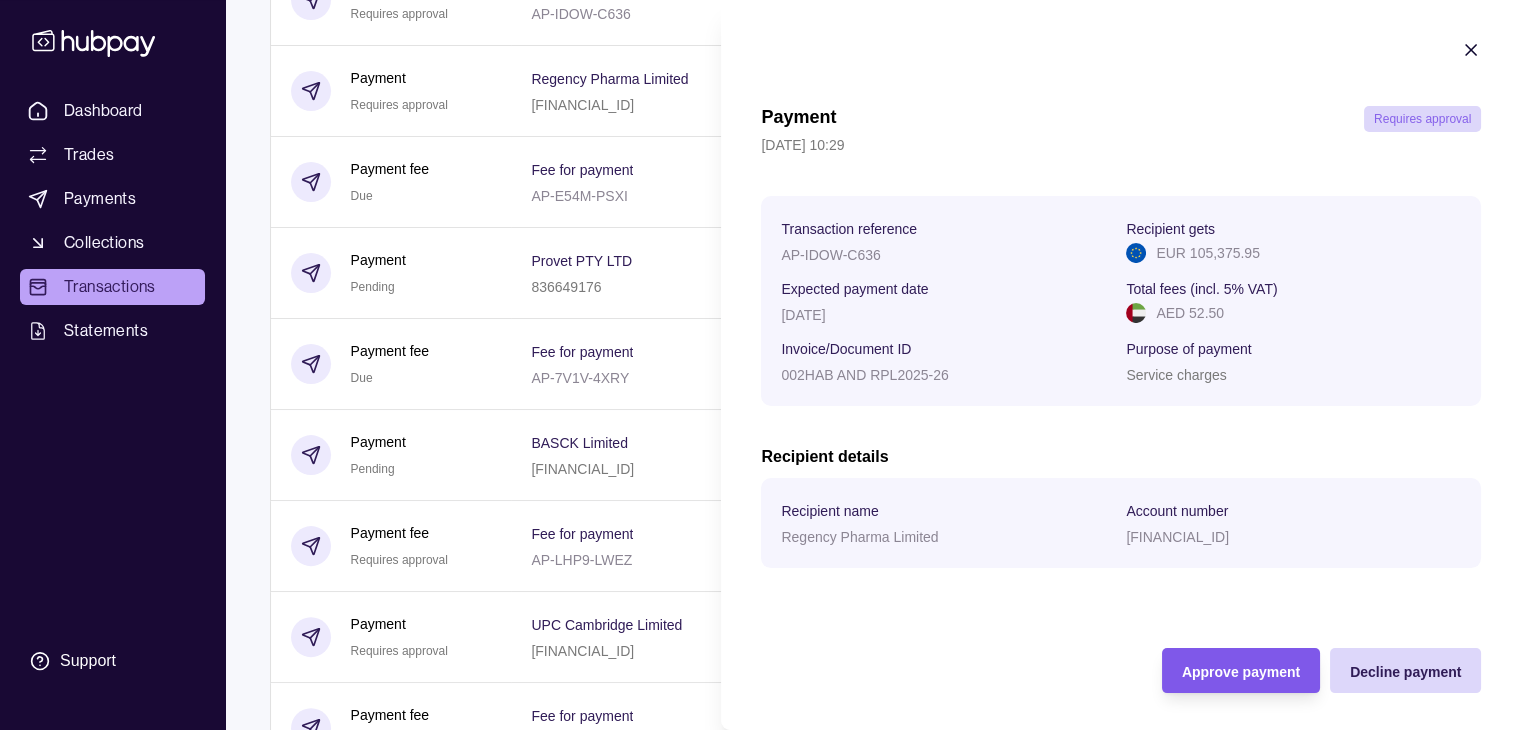 click on "Approve payment" at bounding box center [1240, 672] 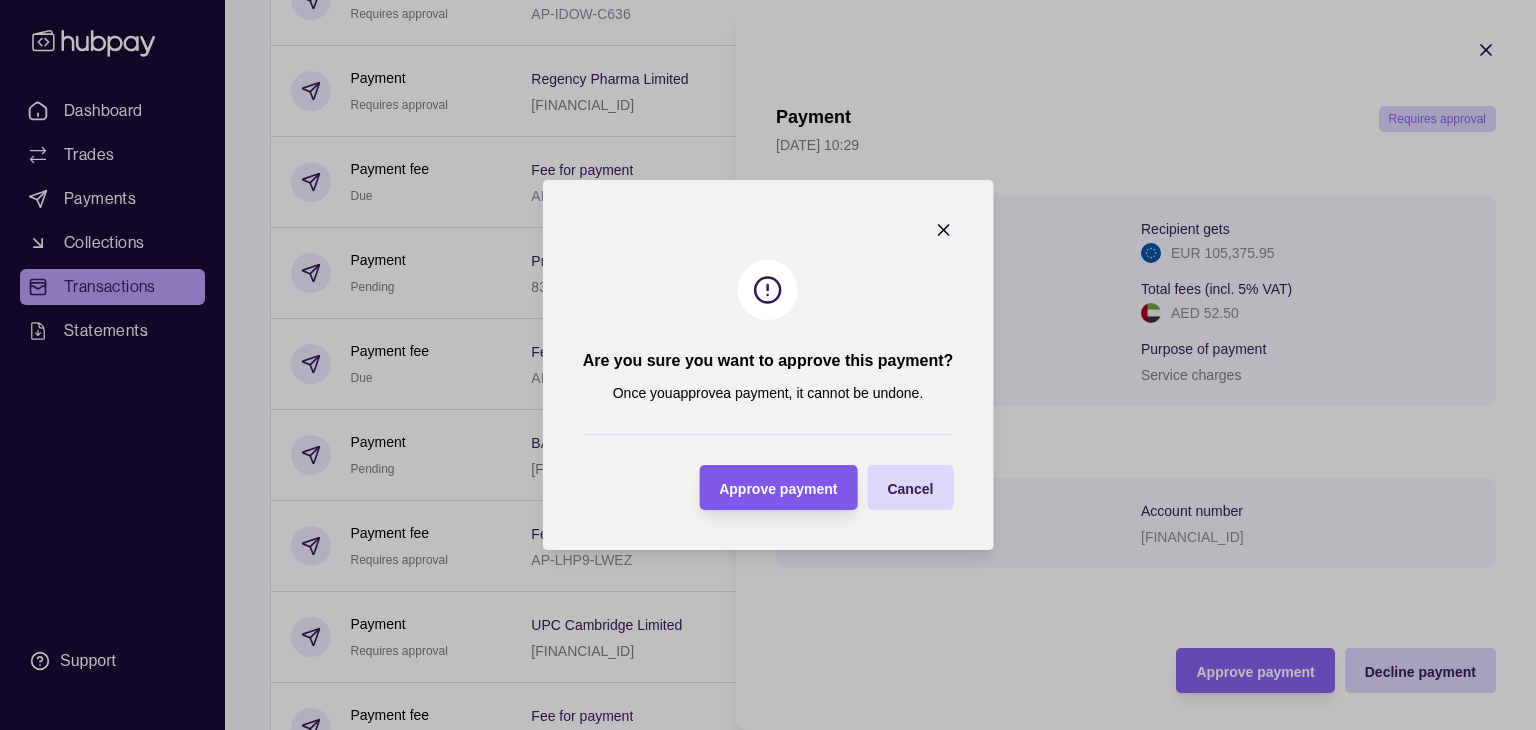 click on "Approve payment" at bounding box center [778, 489] 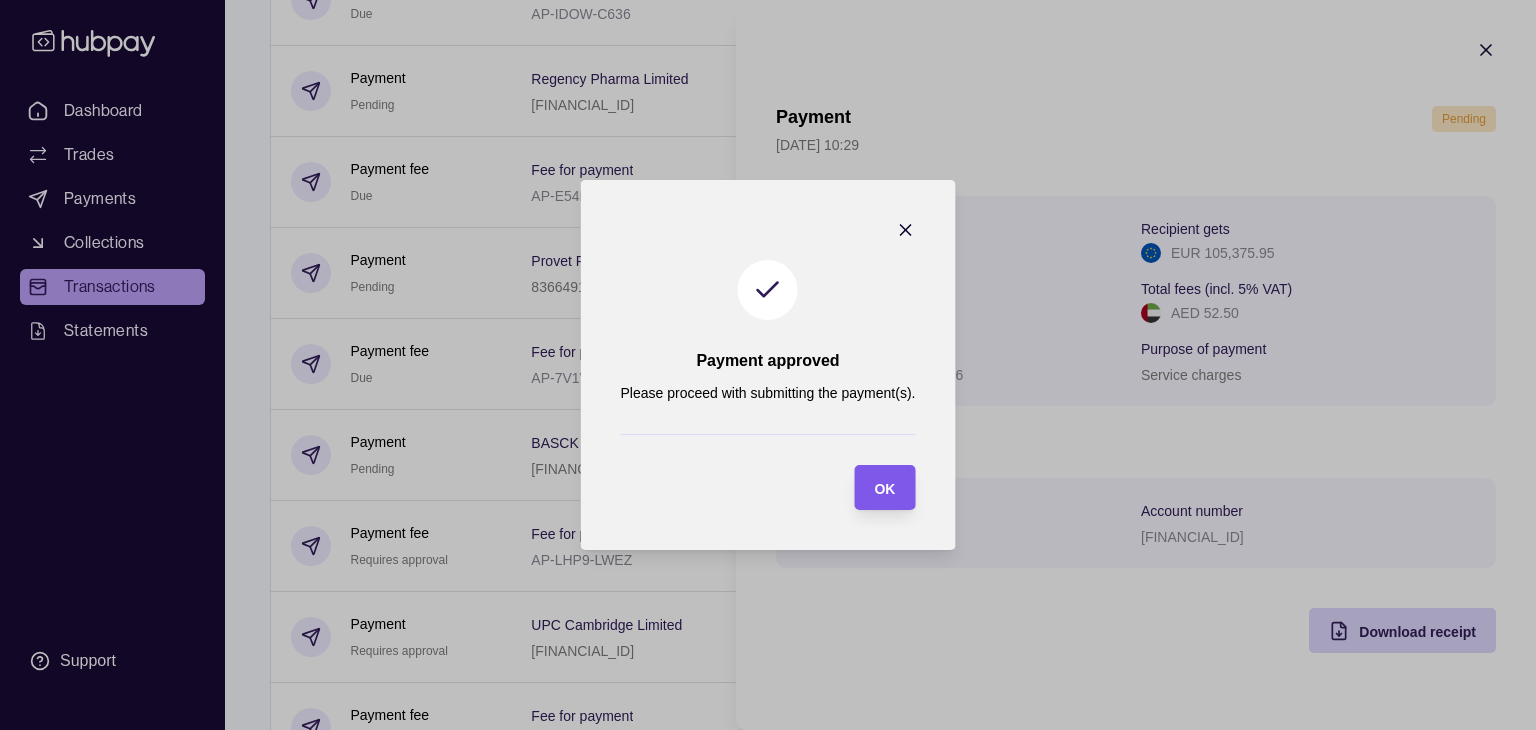 click on "OK" at bounding box center [884, 487] 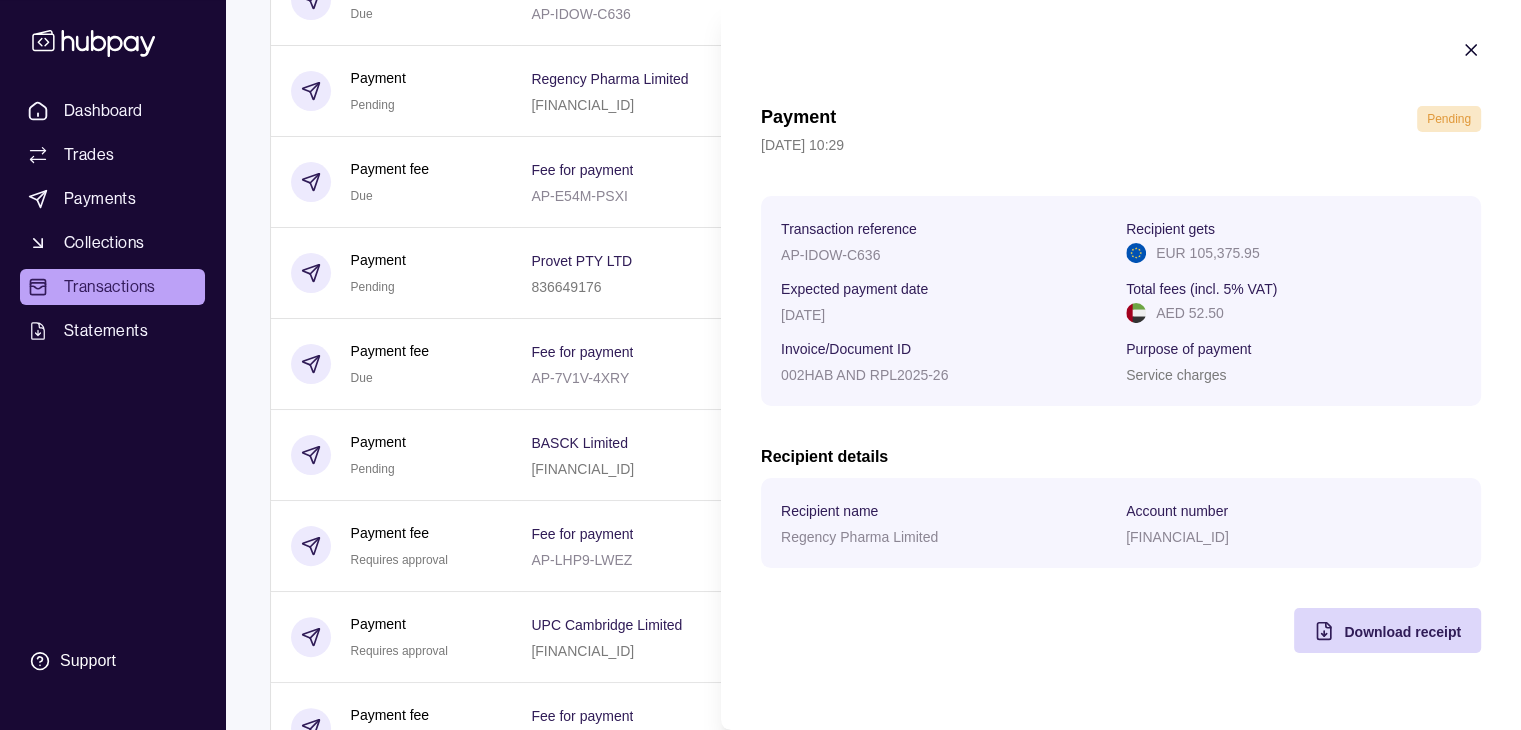 click on "Dashboard Trades Payments Collections Transactions Statements Support D Hello,  [PERSON_NAME] Shinde Regent Lifesciences FZCO Account Terms and conditions Privacy policy Sign out Transactions More filters  ( 0  applied) Details Amount [DATE] Deposit Success Sender account [FINANCIAL_ID] Sender name Regent Lifesciences FZCO +   AED 1,948,600.00 Payment fee Due Fee for payment AP-IDOW-C636 −   AED 52.50 Payment Pending Regency Pharma Limited [FINANCIAL_ID] Invoice/Document ID 002HAB AND RPL2025-26 −   EUR 105,375.95 Payment fee Due Fee for payment AP-E54M-PSXI −   AED 52.50 Payment Pending Provet PTY LTD 836649176 Invoice/Document ID 13874351 AND 13916634 −   AUD 28,533.10 Payment fee Due Fee for payment AP-7V1V-4XRY −   AED 52.50 Payment Pending BASCK Limited [FINANCIAL_ID] Invoice/Document ID 25561 −   GBP 3,500.00 Payment fee Requires approval Fee for payment AP-LHP9-LWEZ −   AED 52.50 Payment Requires approval UPC Cambridge Limited [FINANCIAL_ID]" at bounding box center [760, 2617] 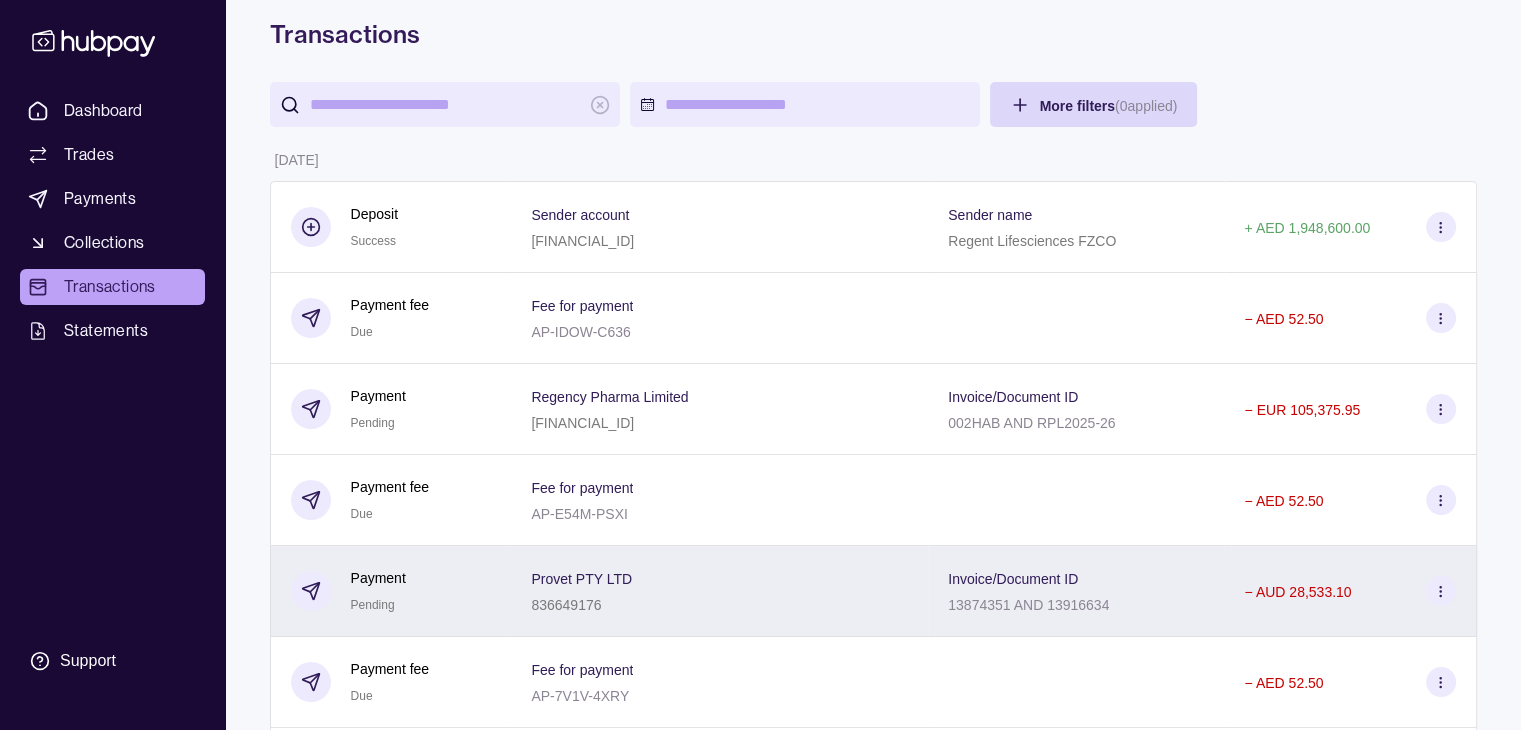 scroll, scrollTop: 400, scrollLeft: 0, axis: vertical 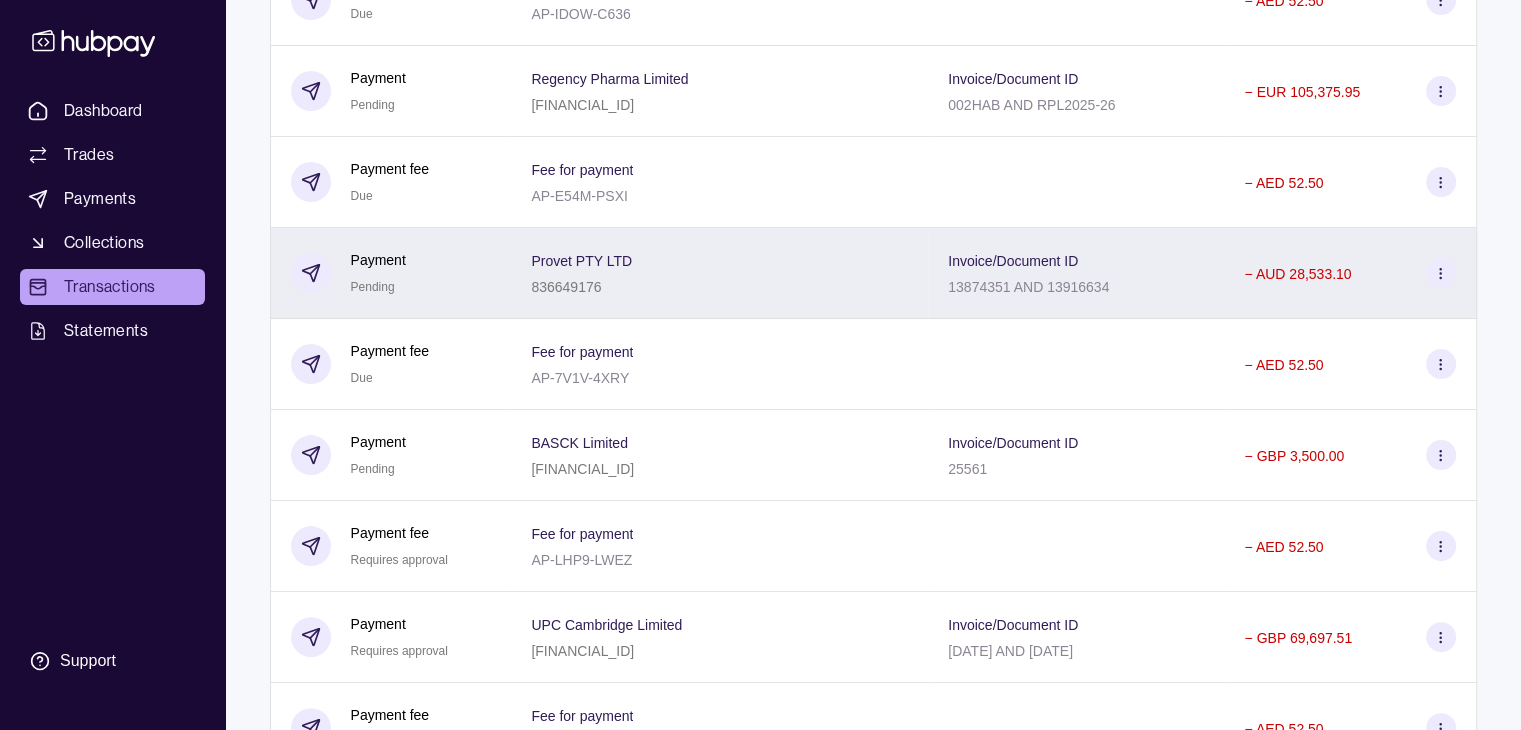 click on "−   AUD 28,533.10" at bounding box center (1297, 273) 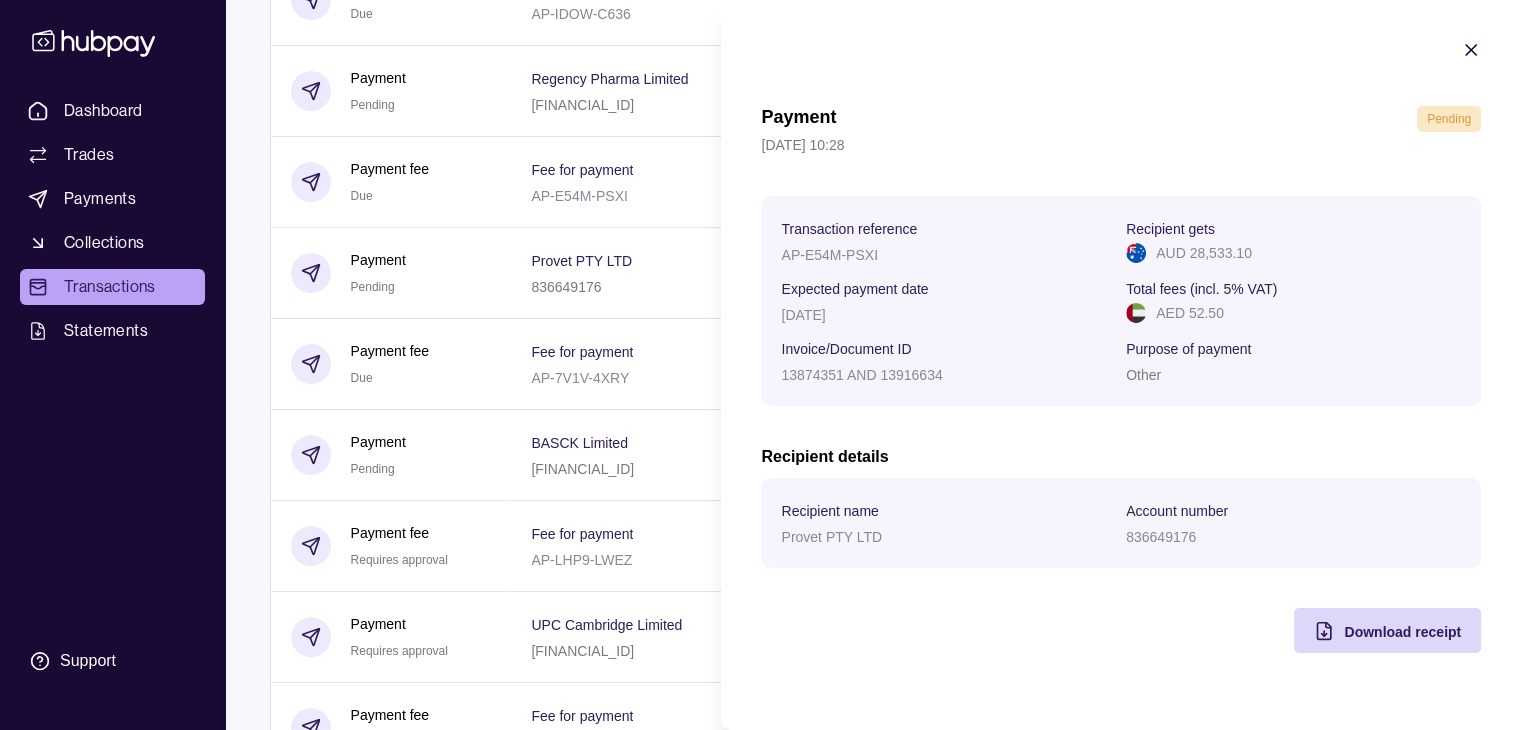 click on "Dashboard Trades Payments Collections Transactions Statements Support D Hello,  [PERSON_NAME] Shinde Regent Lifesciences FZCO Account Terms and conditions Privacy policy Sign out Transactions More filters  ( 0  applied) Details Amount [DATE] Deposit Success Sender account [FINANCIAL_ID] Sender name Regent Lifesciences FZCO +   AED 1,948,600.00 Payment fee Due Fee for payment AP-IDOW-C636 −   AED 52.50 Payment Pending Regency Pharma Limited [FINANCIAL_ID] Invoice/Document ID 002HAB AND RPL2025-26 −   EUR 105,375.95 Payment fee Due Fee for payment AP-E54M-PSXI −   AED 52.50 Payment Pending Provet PTY LTD 836649176 Invoice/Document ID 13874351 AND 13916634 −   AUD 28,533.10 Payment fee Due Fee for payment AP-7V1V-4XRY −   AED 52.50 Payment Pending BASCK Limited [FINANCIAL_ID] Invoice/Document ID 25561 −   GBP 3,500.00 Payment fee Requires approval Fee for payment AP-LHP9-LWEZ −   AED 52.50 Payment Requires approval UPC Cambridge Limited [FINANCIAL_ID]" at bounding box center [760, 2617] 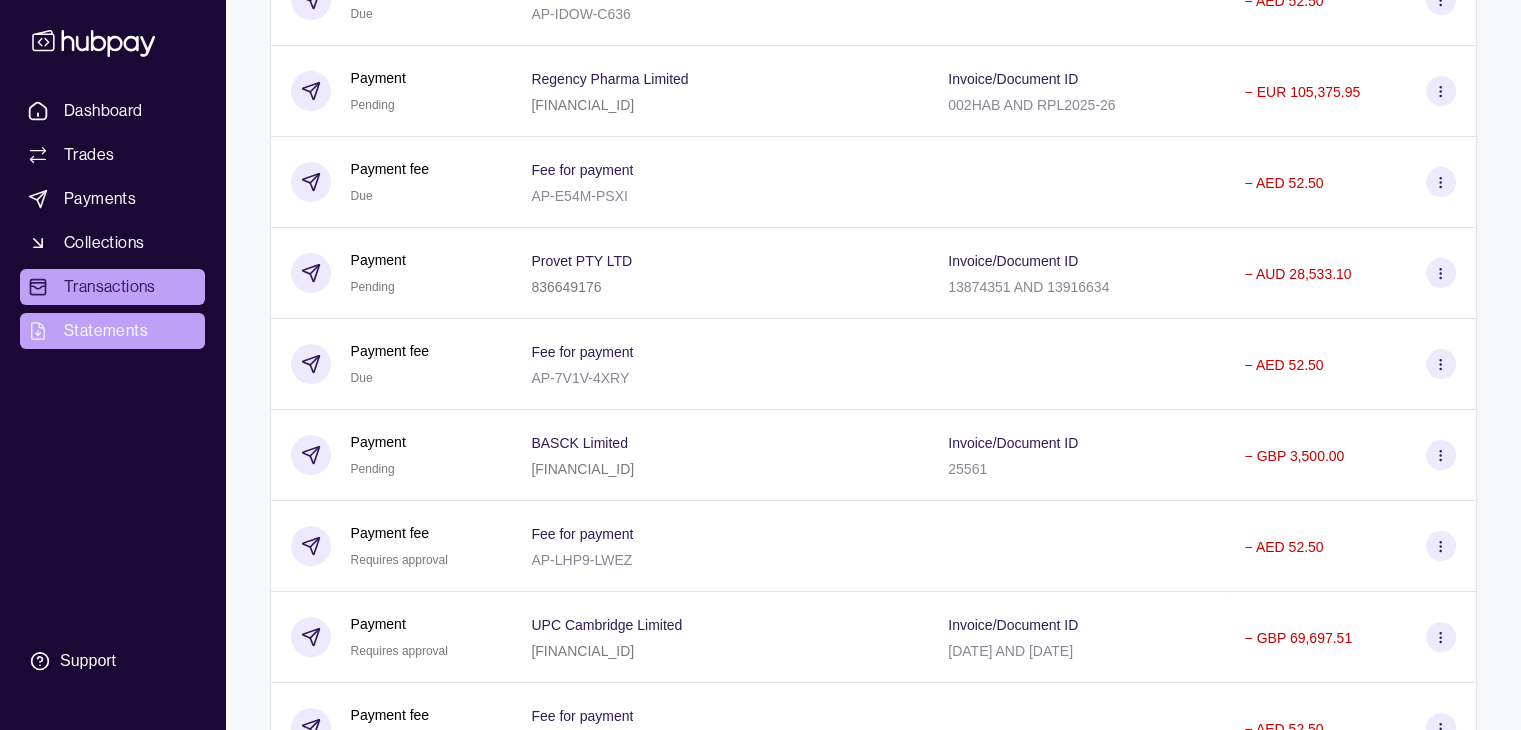 click on "Statements" at bounding box center (106, 331) 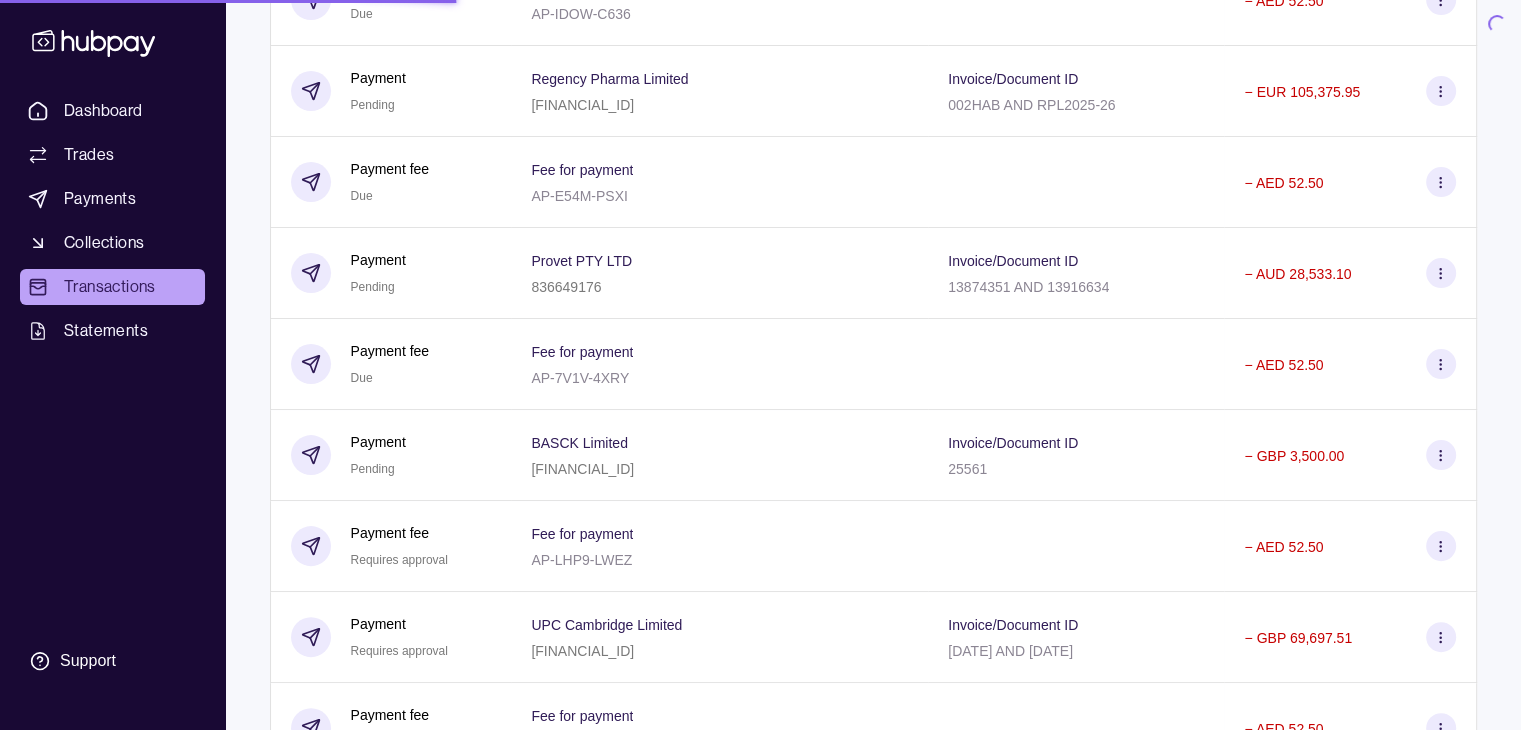 scroll, scrollTop: 0, scrollLeft: 0, axis: both 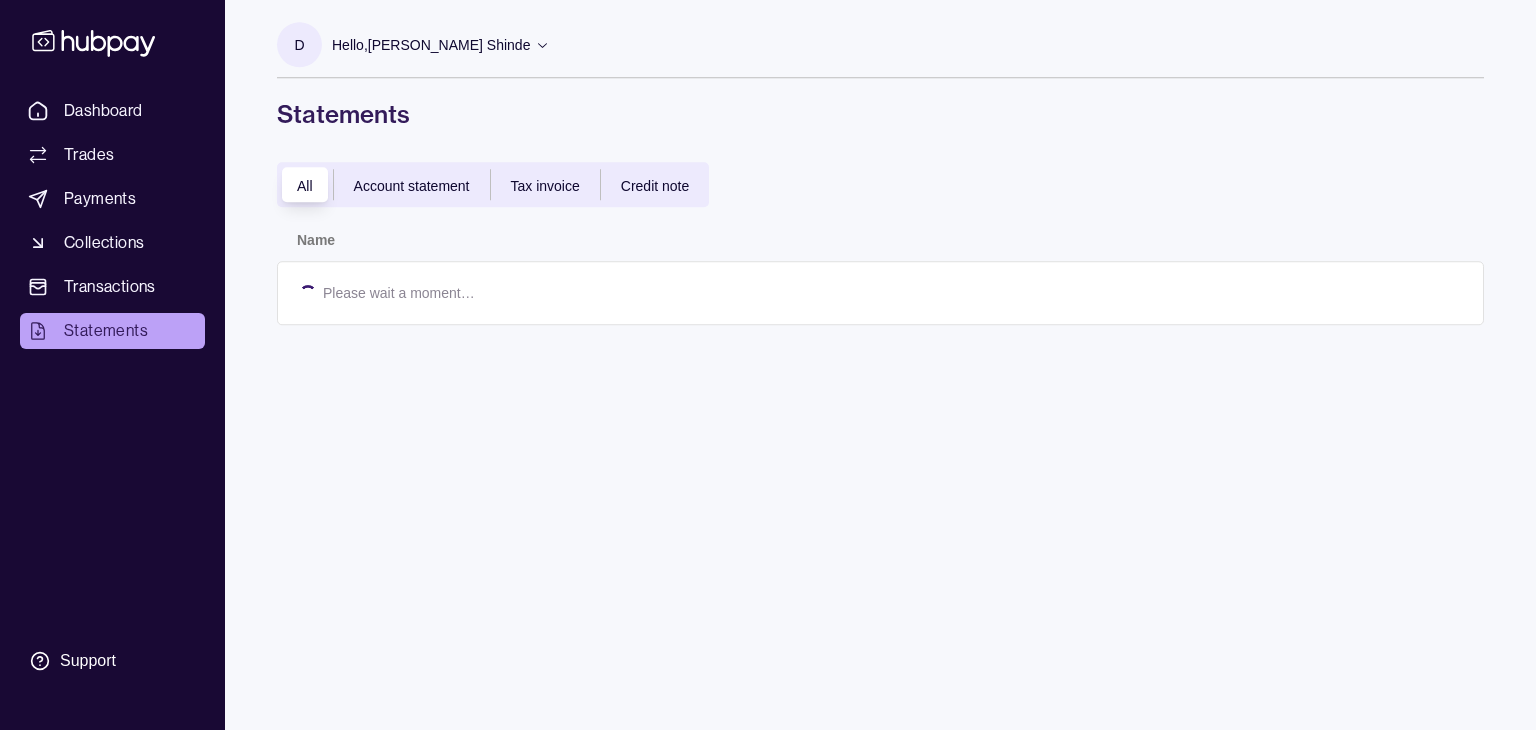 click on "Transactions" at bounding box center [110, 287] 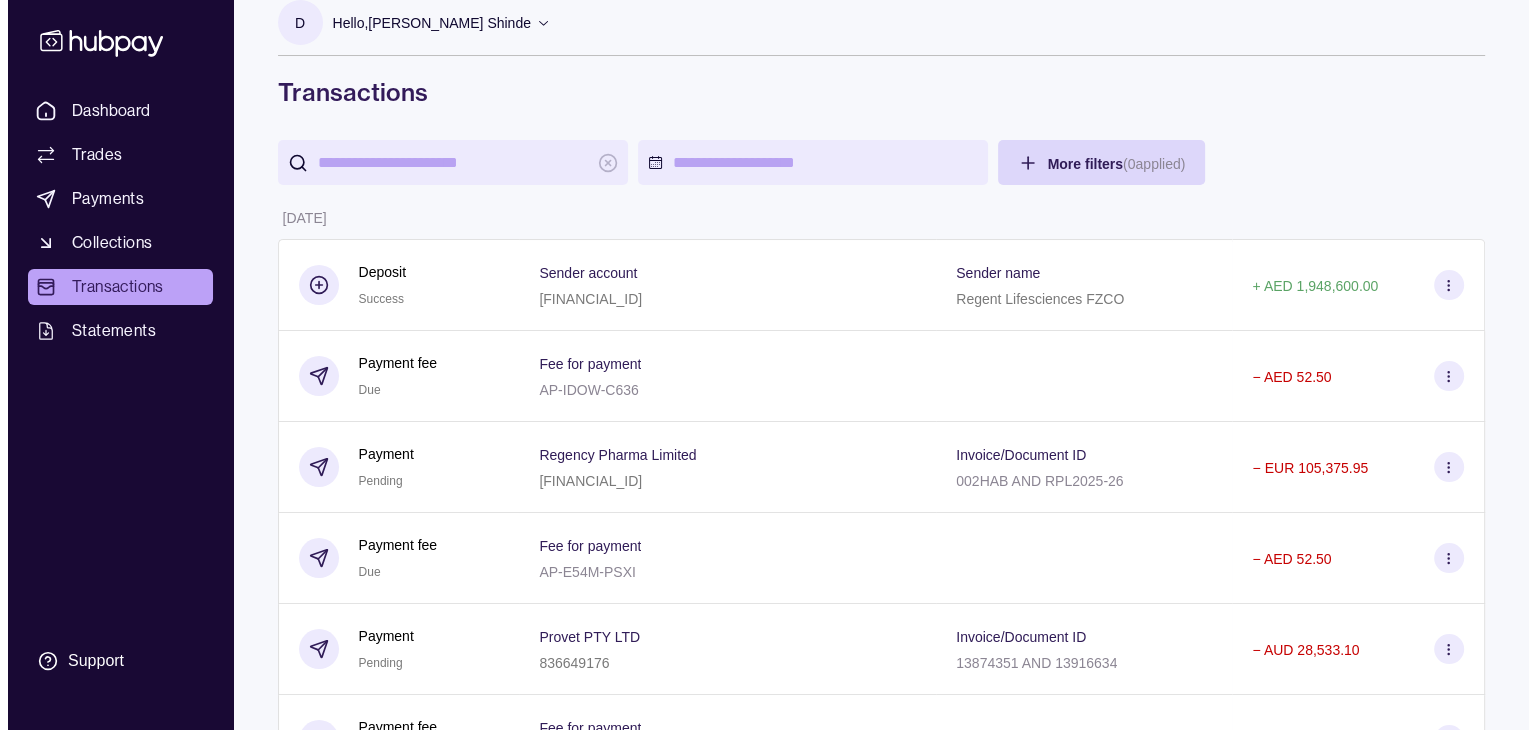 scroll, scrollTop: 0, scrollLeft: 0, axis: both 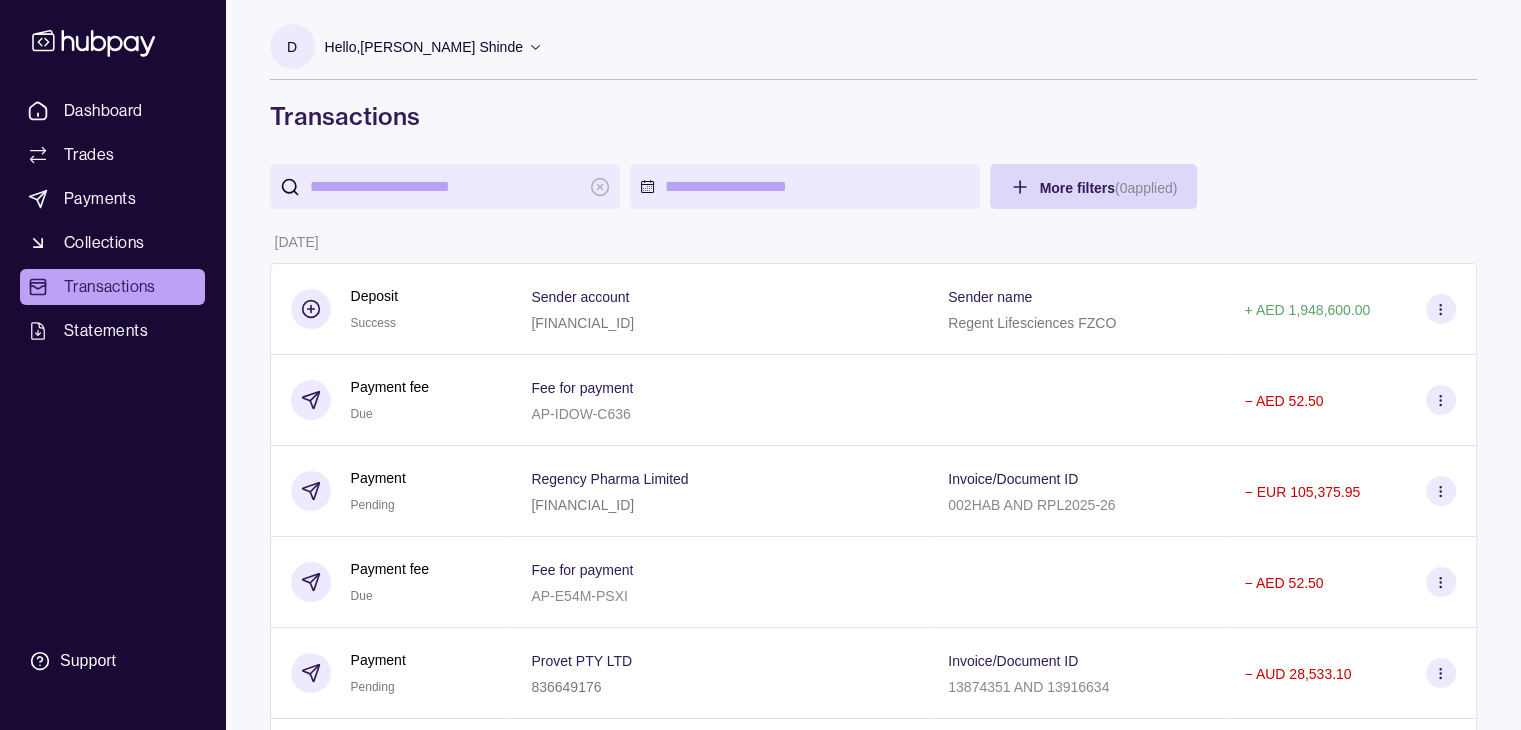 click 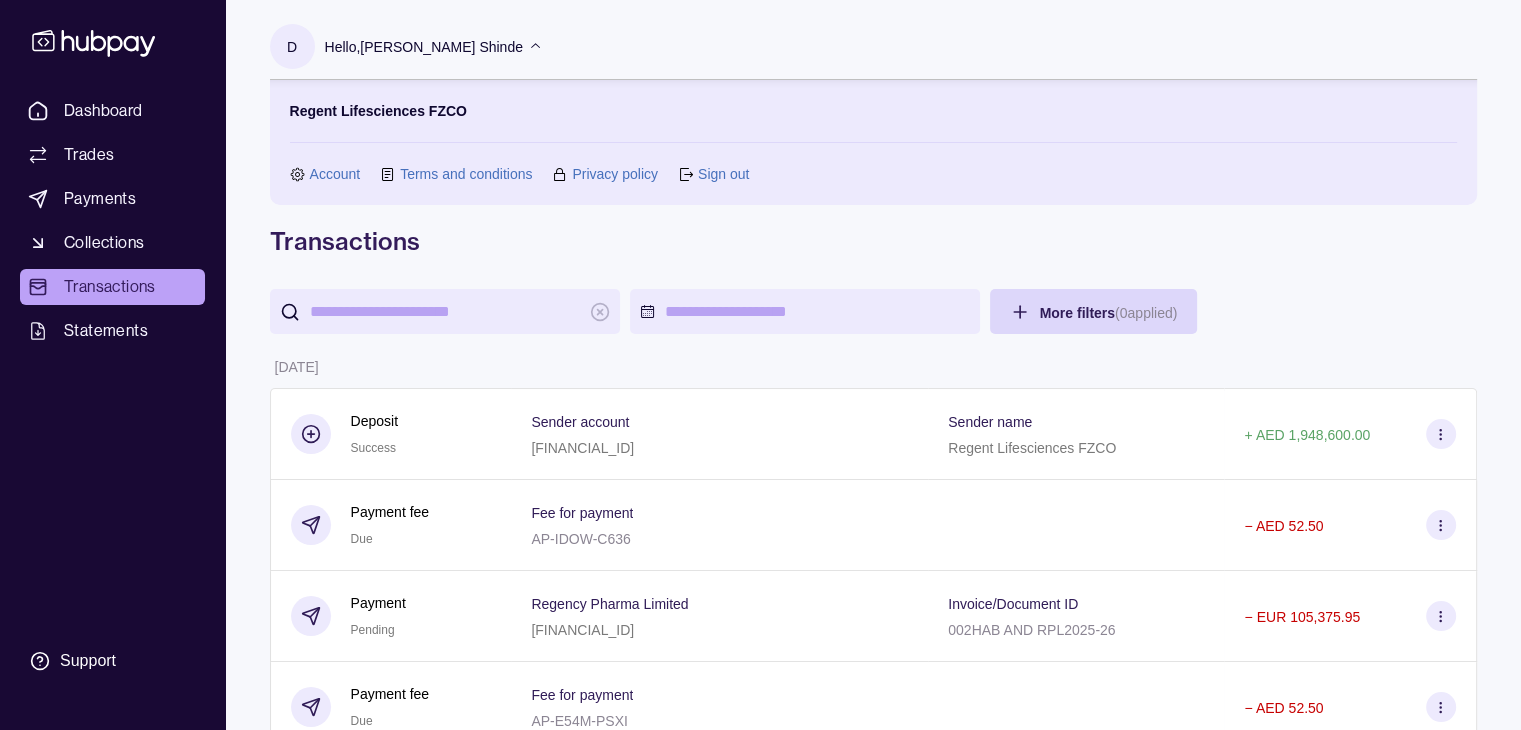 click on "Sign out" at bounding box center (723, 174) 